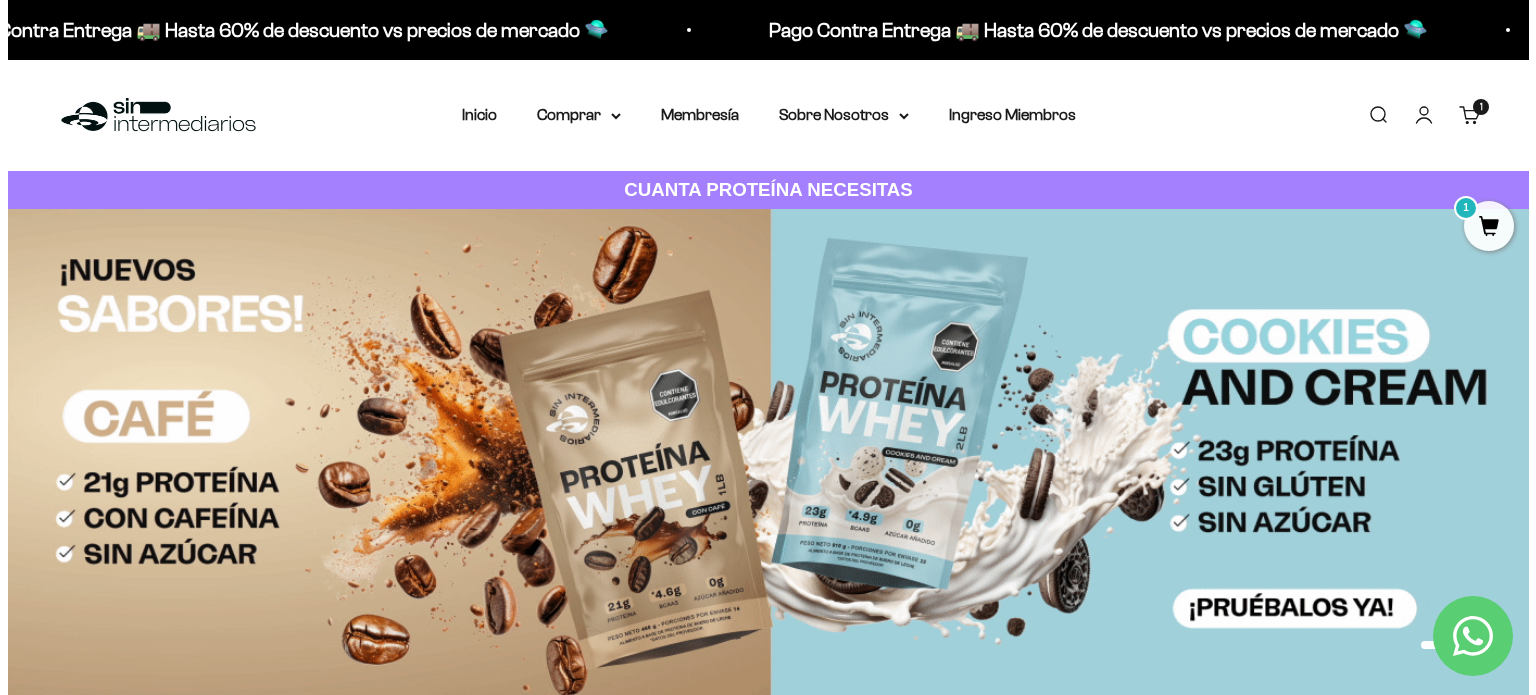 scroll, scrollTop: 0, scrollLeft: 0, axis: both 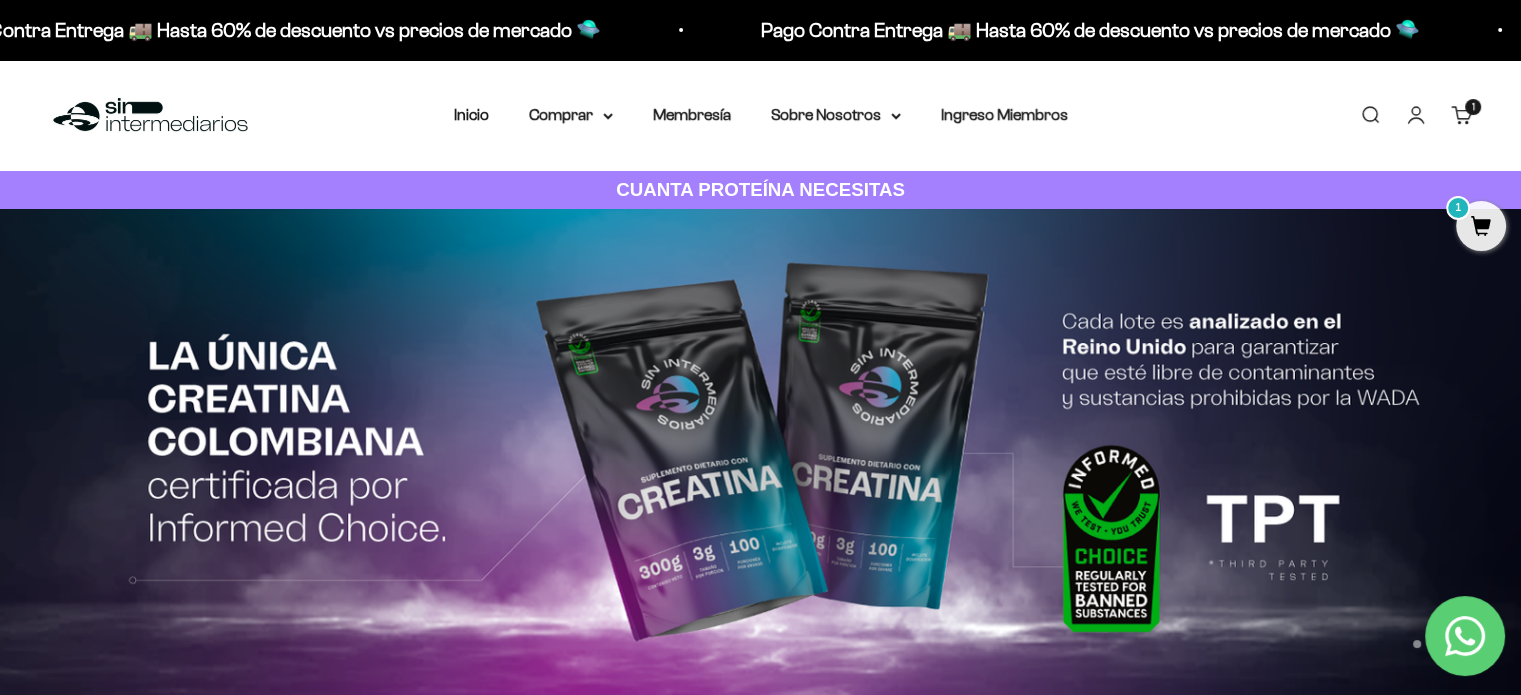 click on "1 artículo
1" at bounding box center [1473, 107] 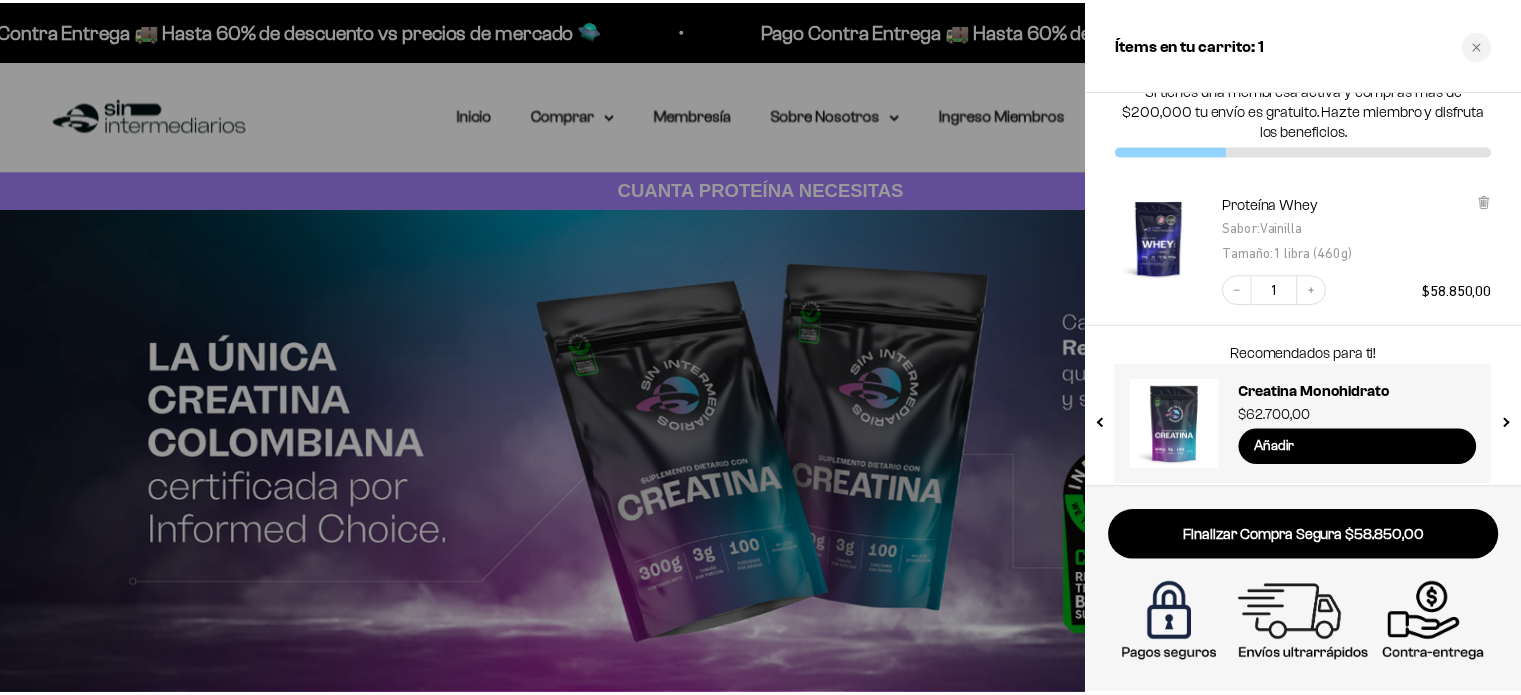 scroll, scrollTop: 41, scrollLeft: 0, axis: vertical 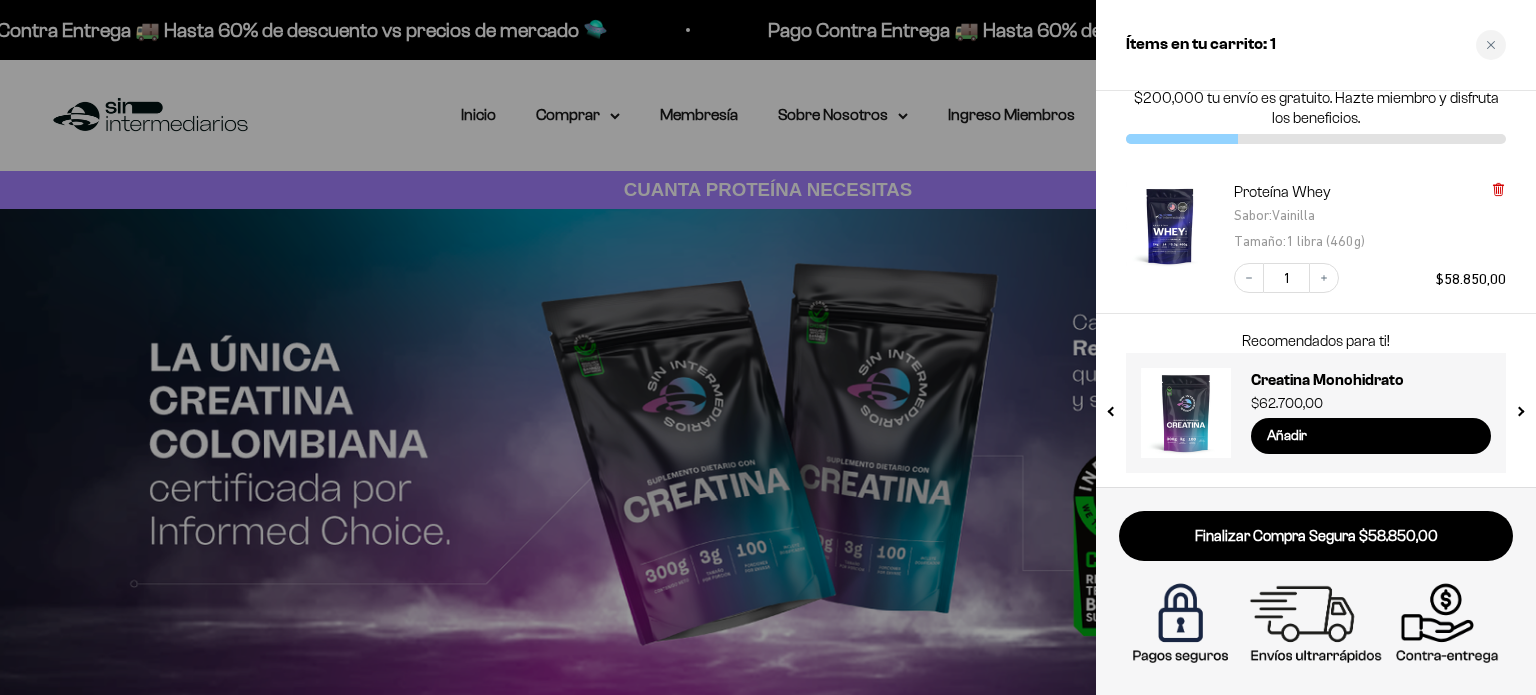 click 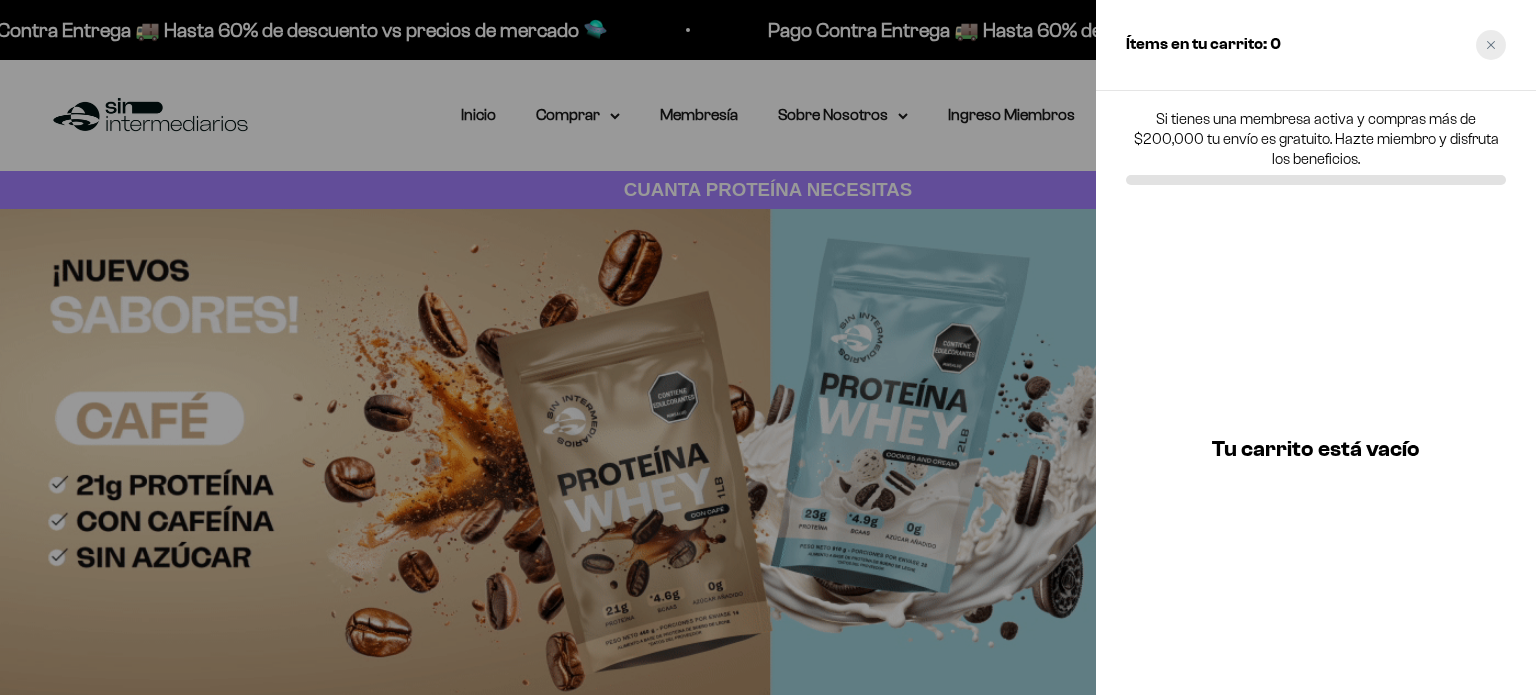 click at bounding box center (1491, 45) 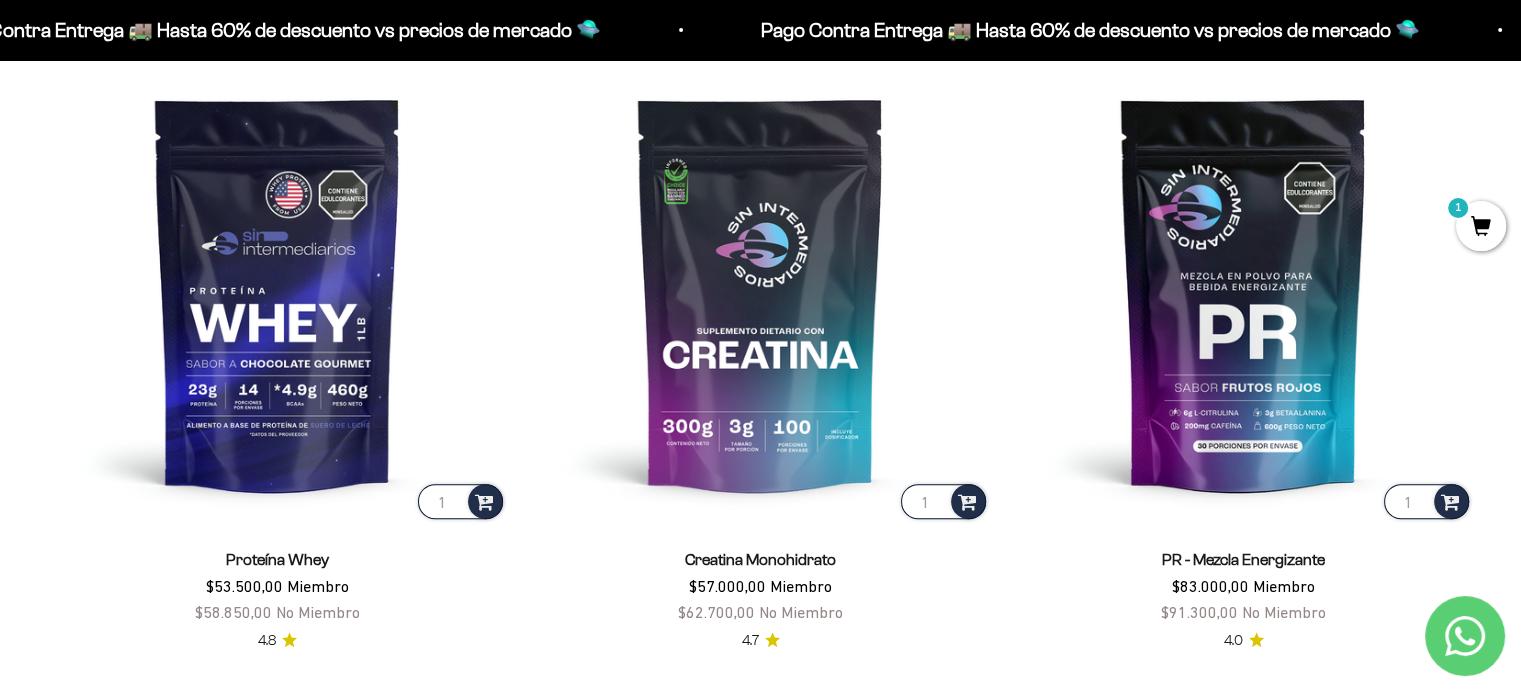 scroll, scrollTop: 900, scrollLeft: 0, axis: vertical 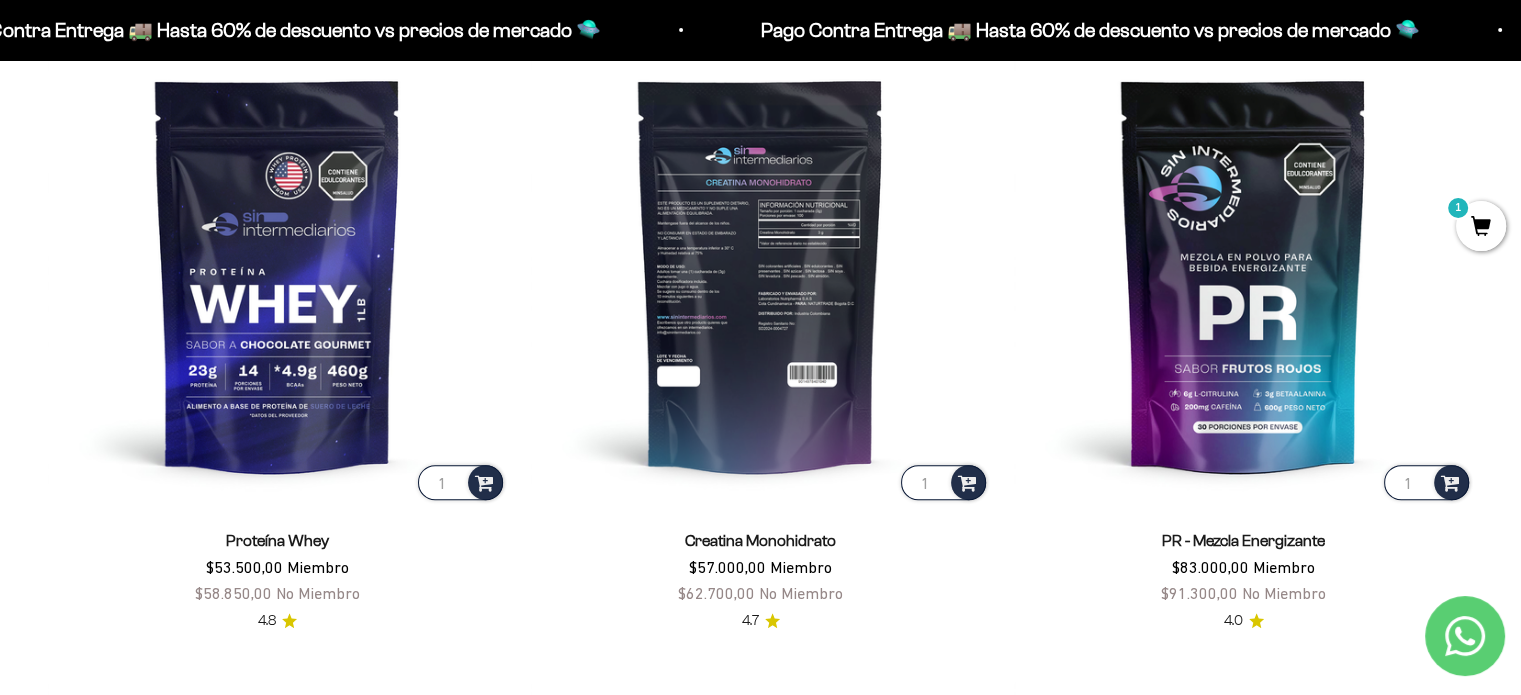 click at bounding box center (760, 274) 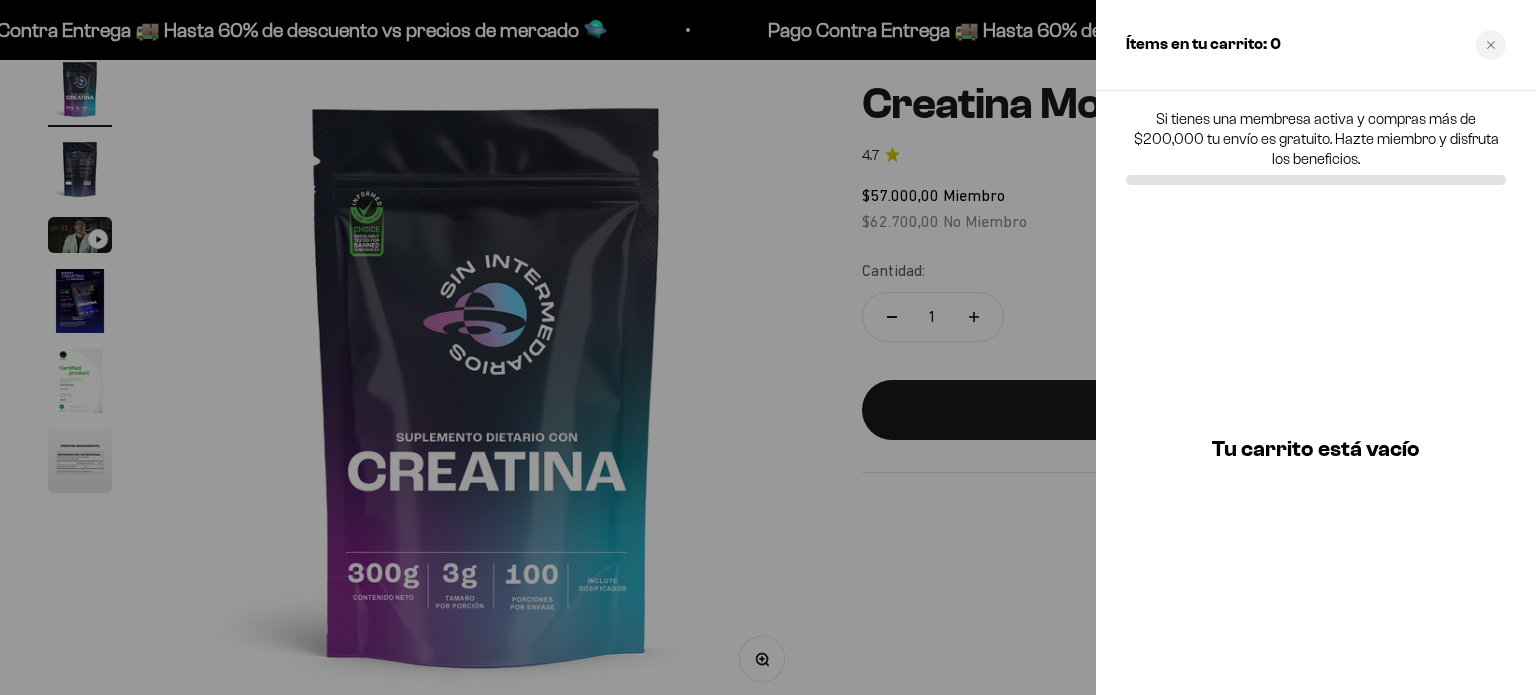 scroll, scrollTop: 200, scrollLeft: 0, axis: vertical 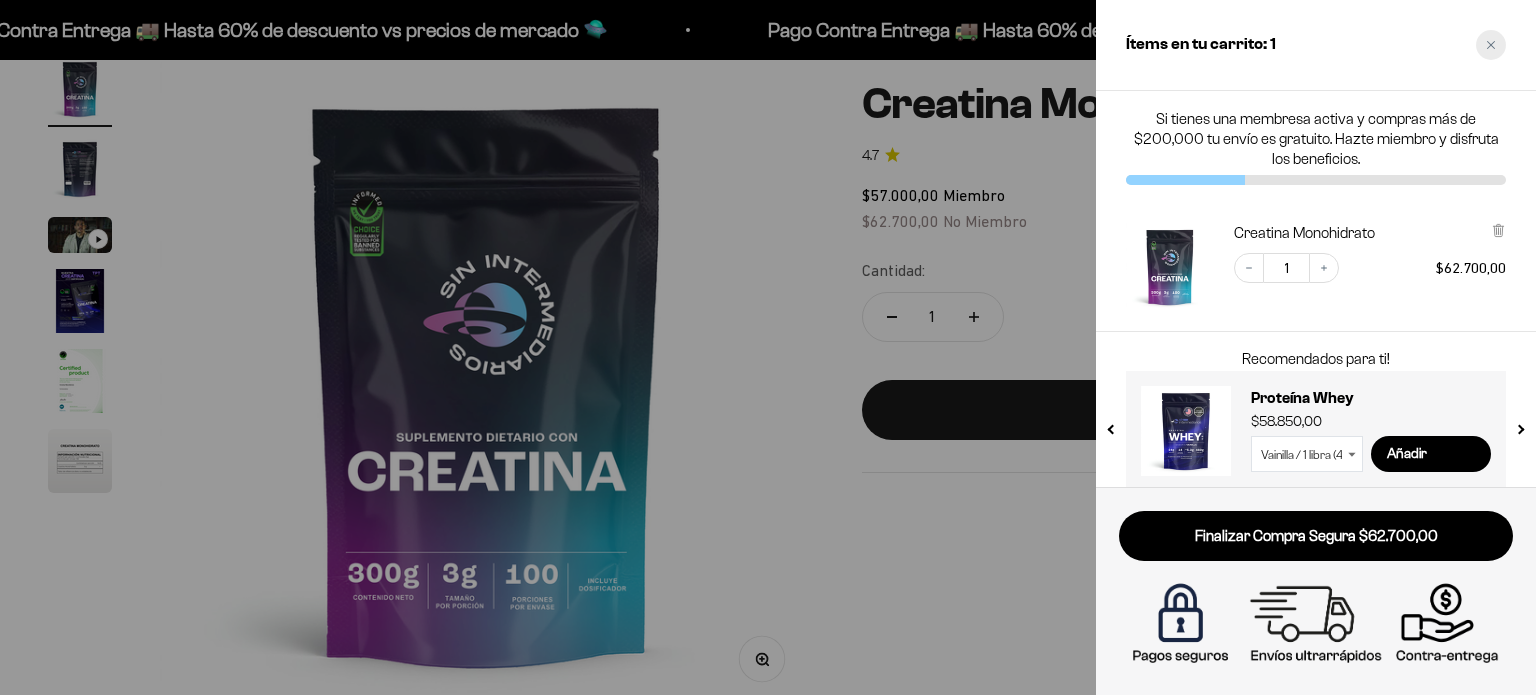 click at bounding box center [1491, 45] 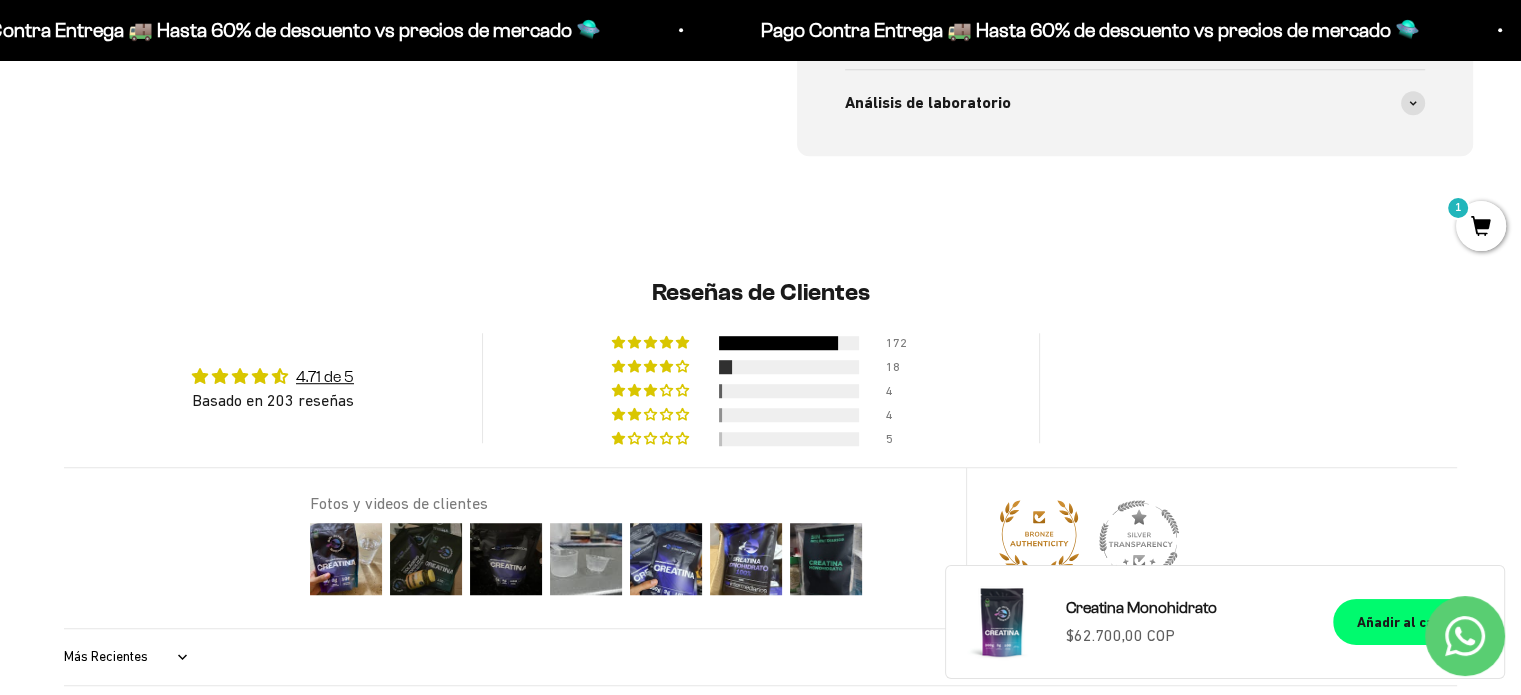 scroll, scrollTop: 1400, scrollLeft: 0, axis: vertical 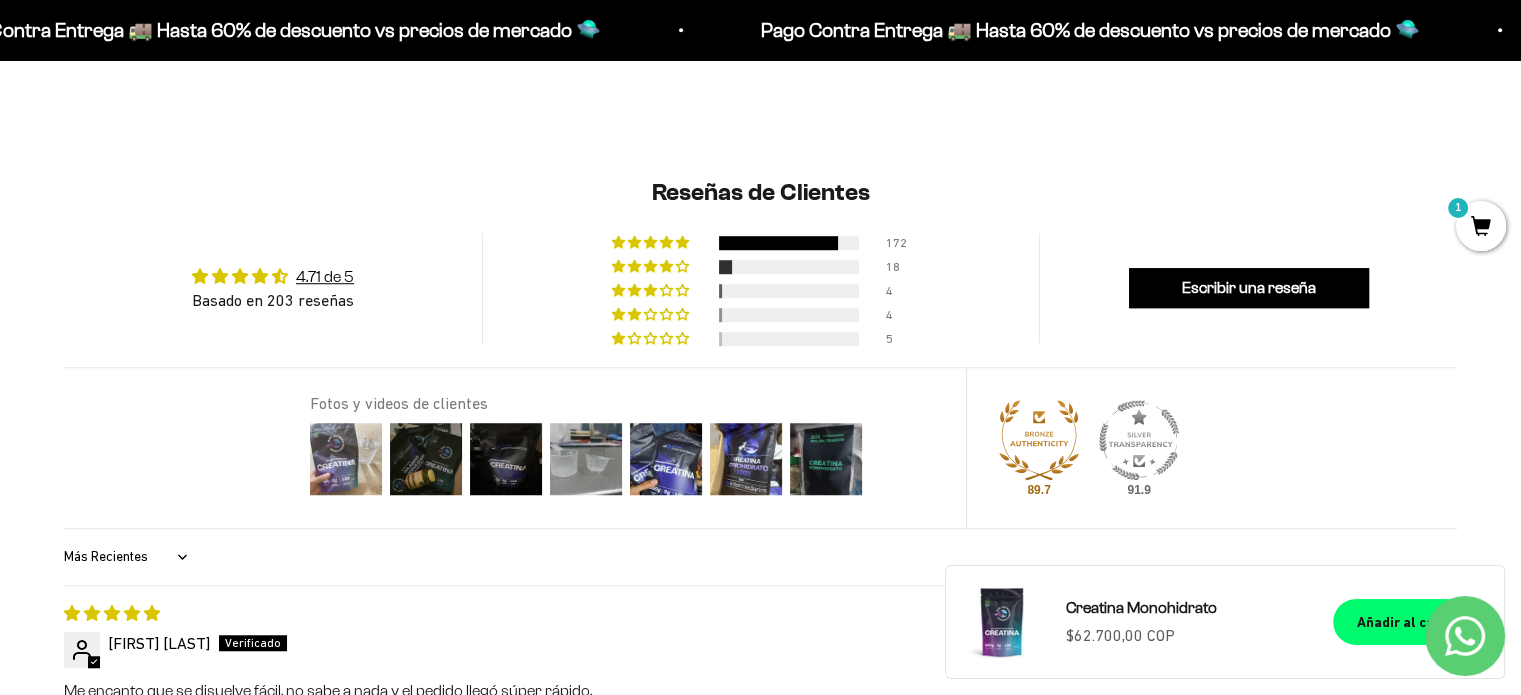 click at bounding box center [346, 459] 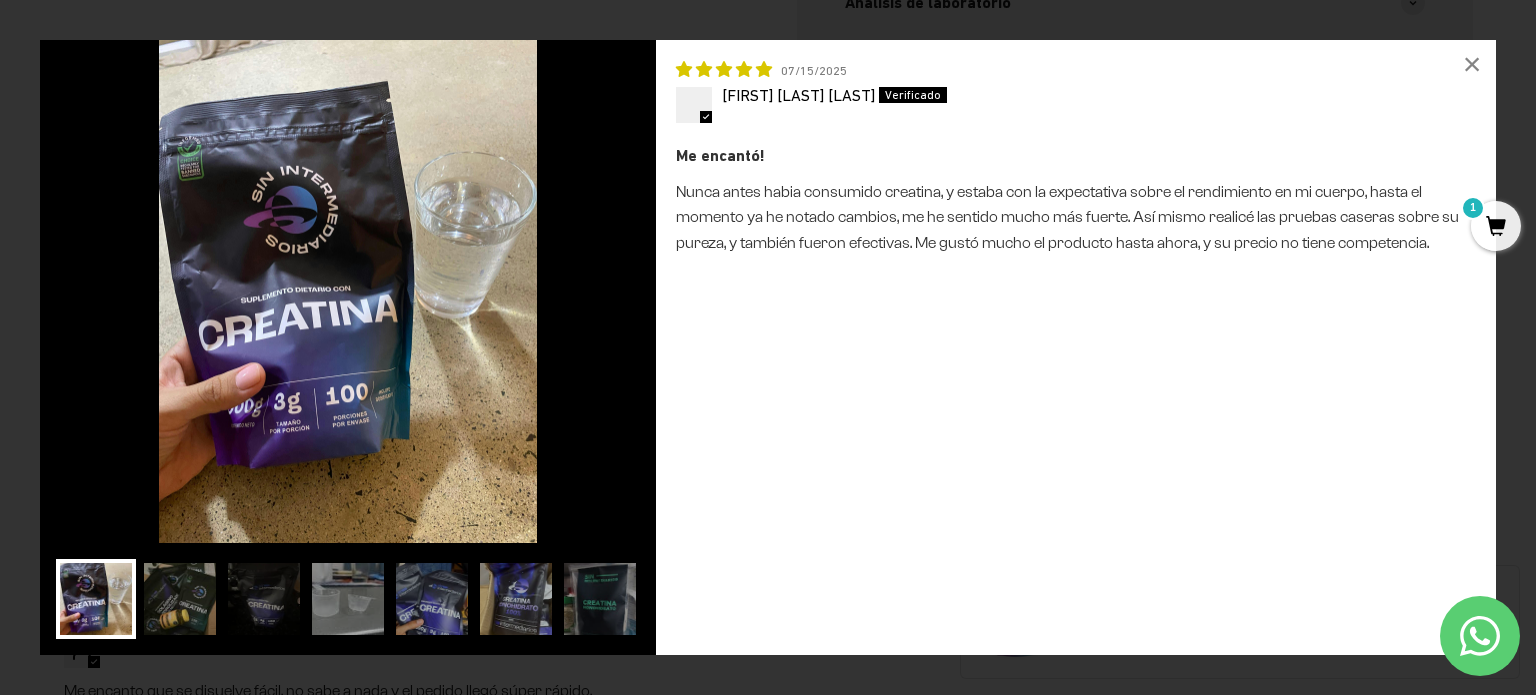 click at bounding box center (180, 599) 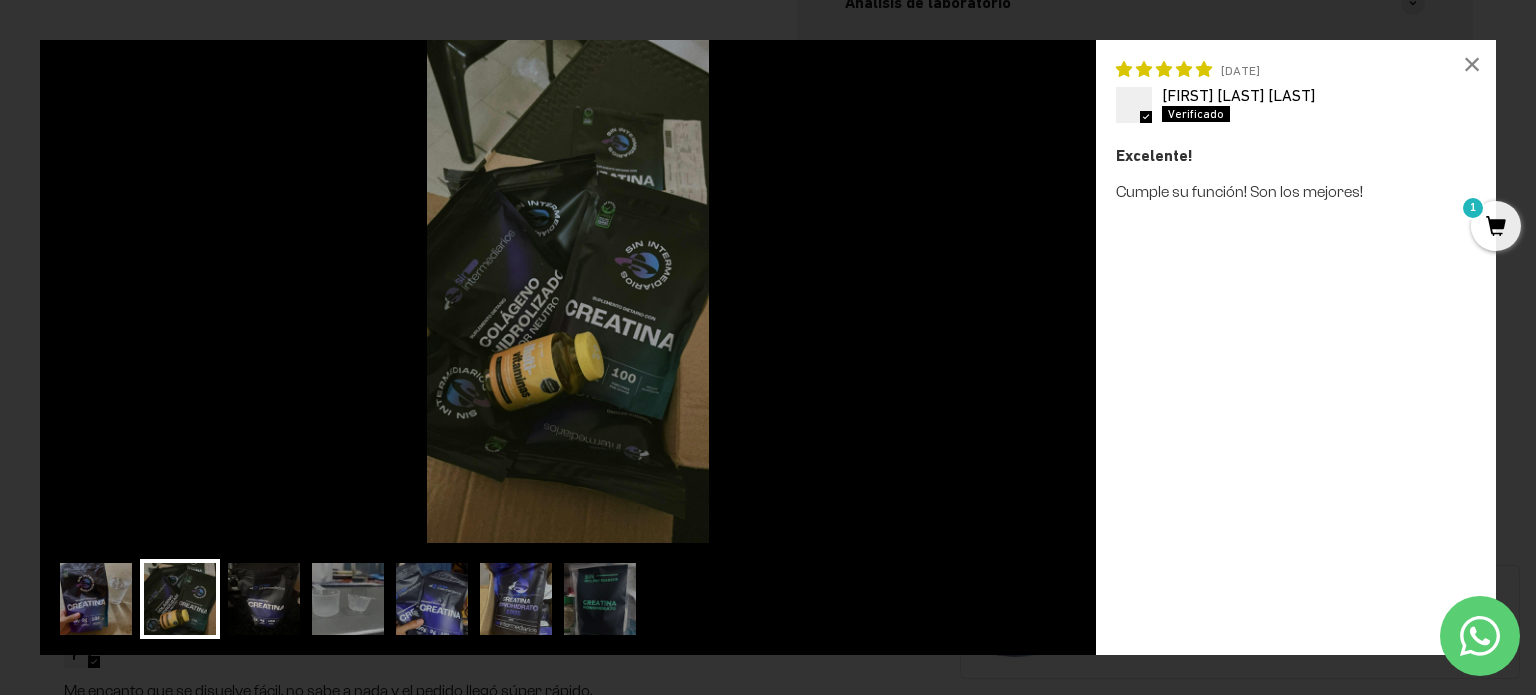 click at bounding box center [264, 599] 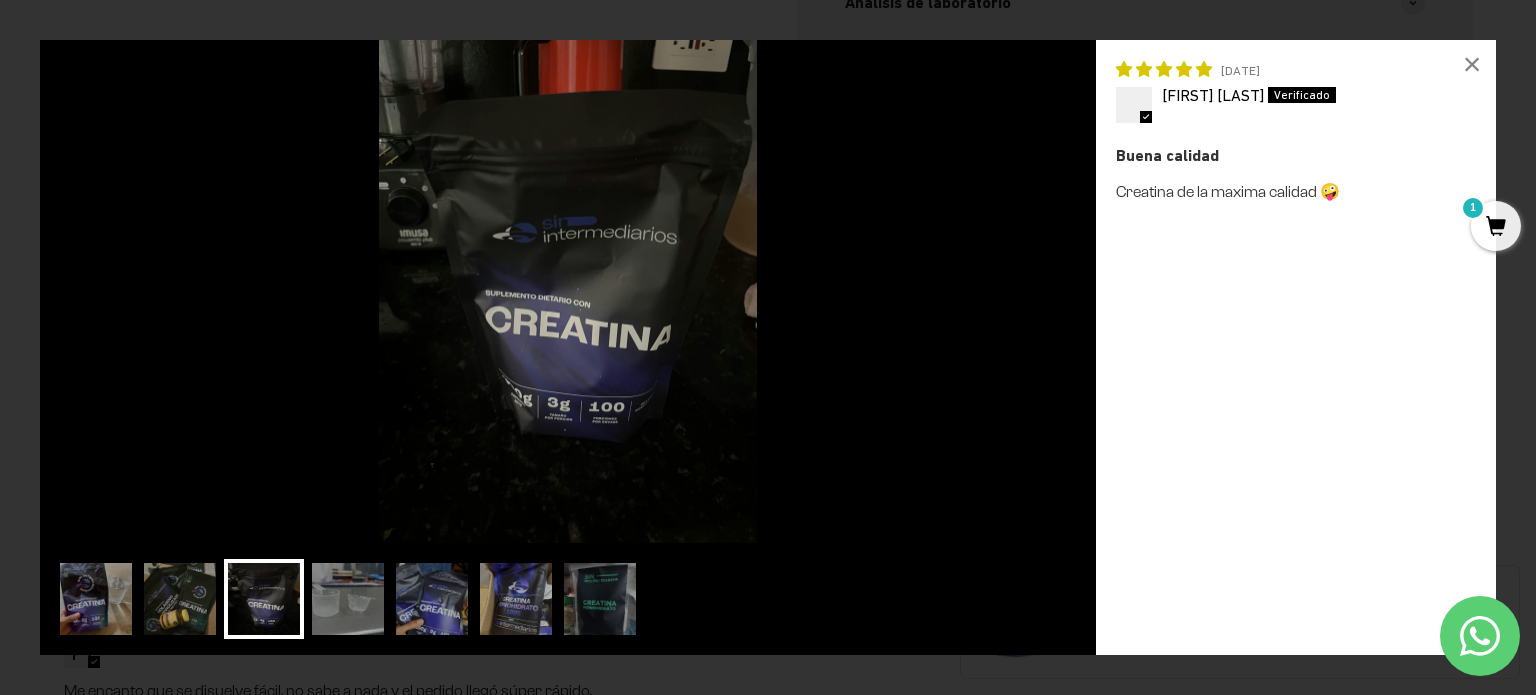 click at bounding box center [180, 599] 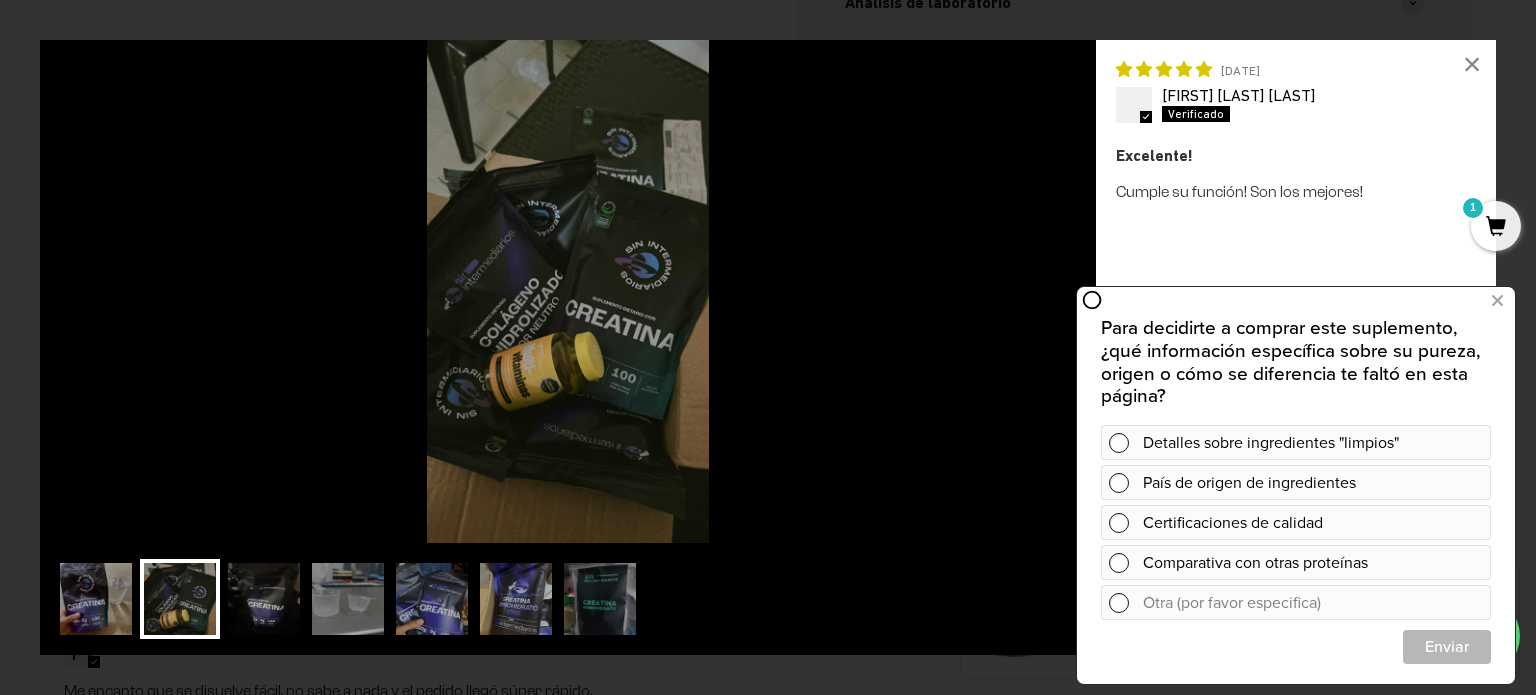 click at bounding box center [264, 599] 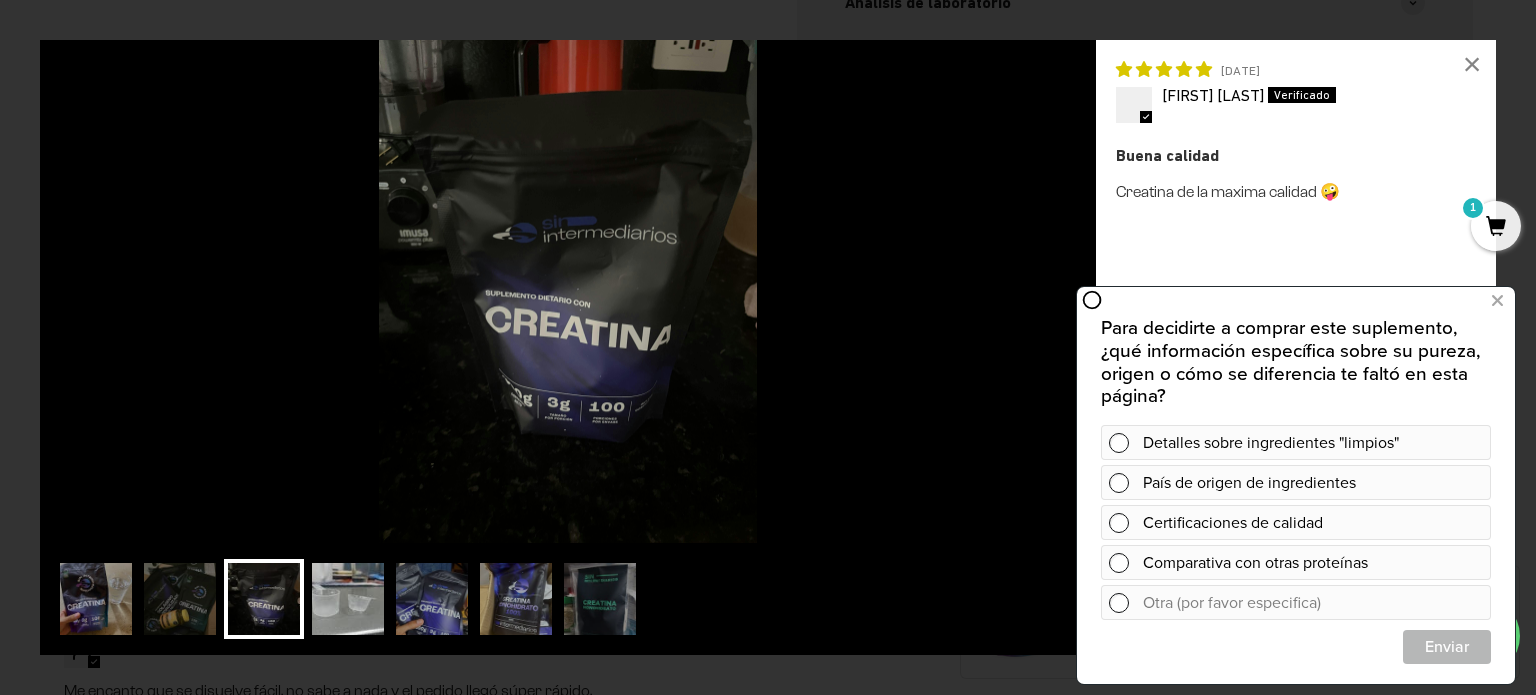 click at bounding box center [348, 599] 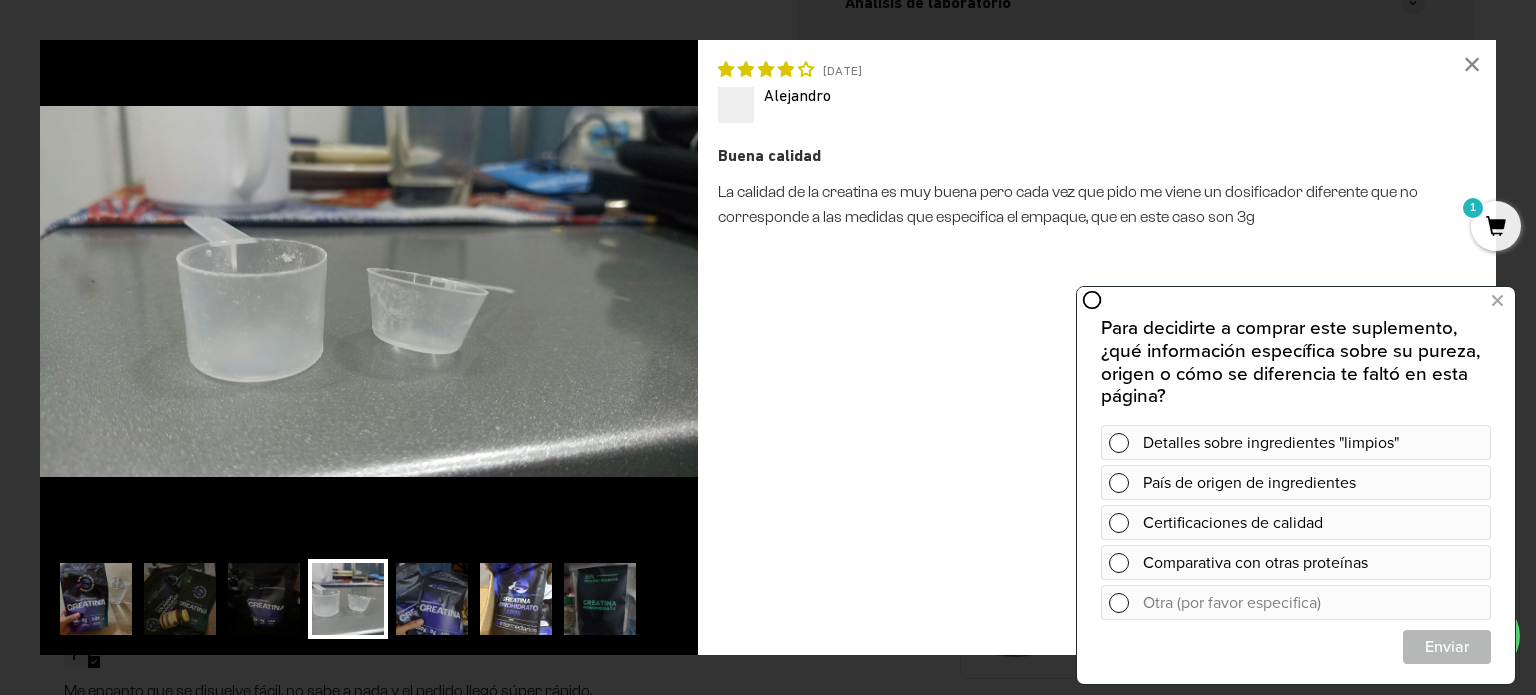 click at bounding box center [516, 599] 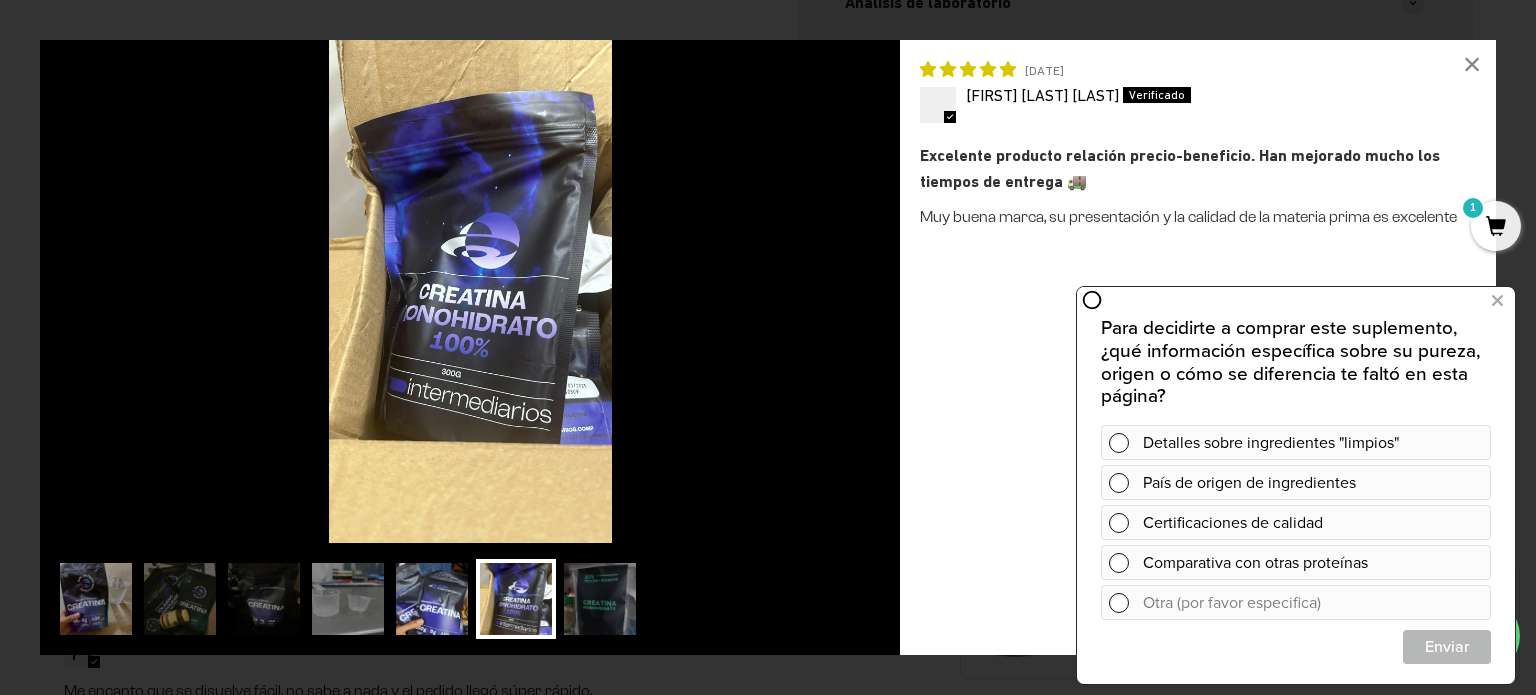 click at bounding box center (432, 599) 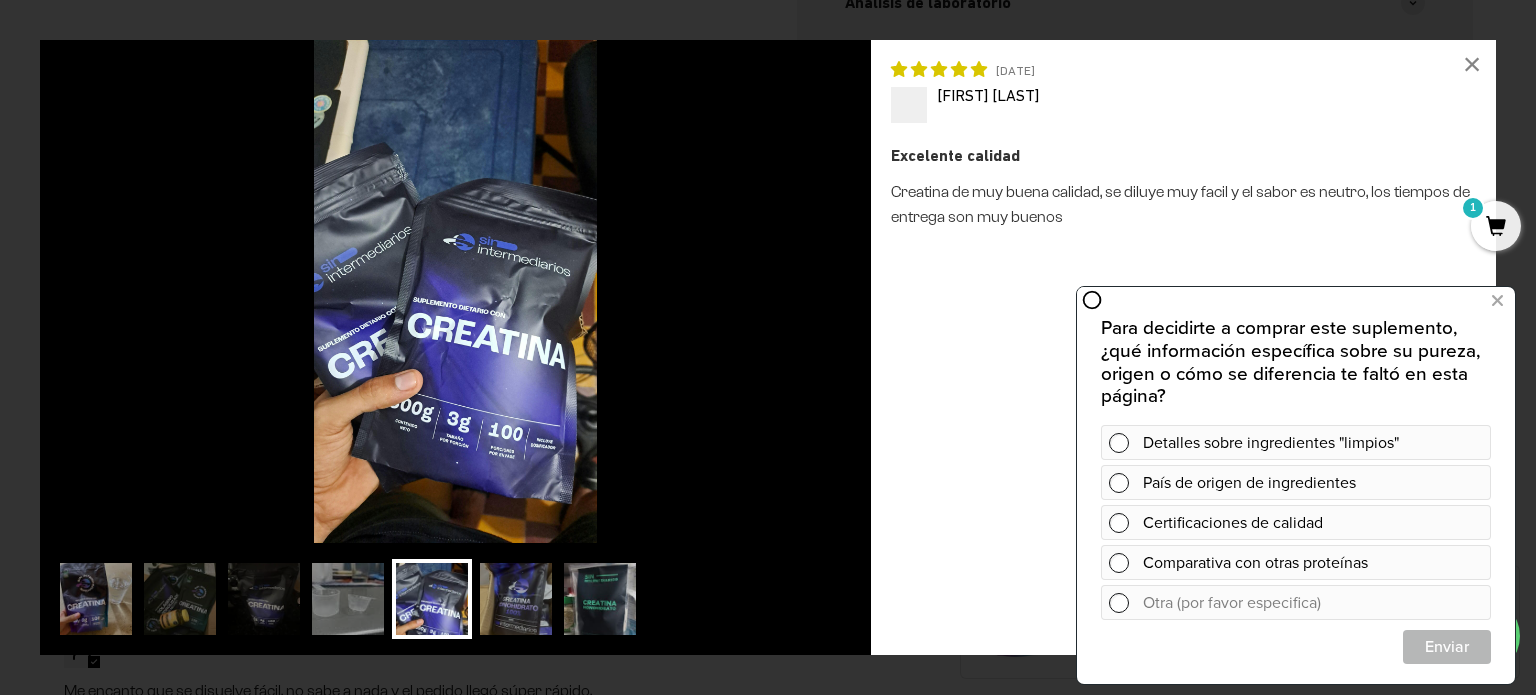 click at bounding box center [600, 599] 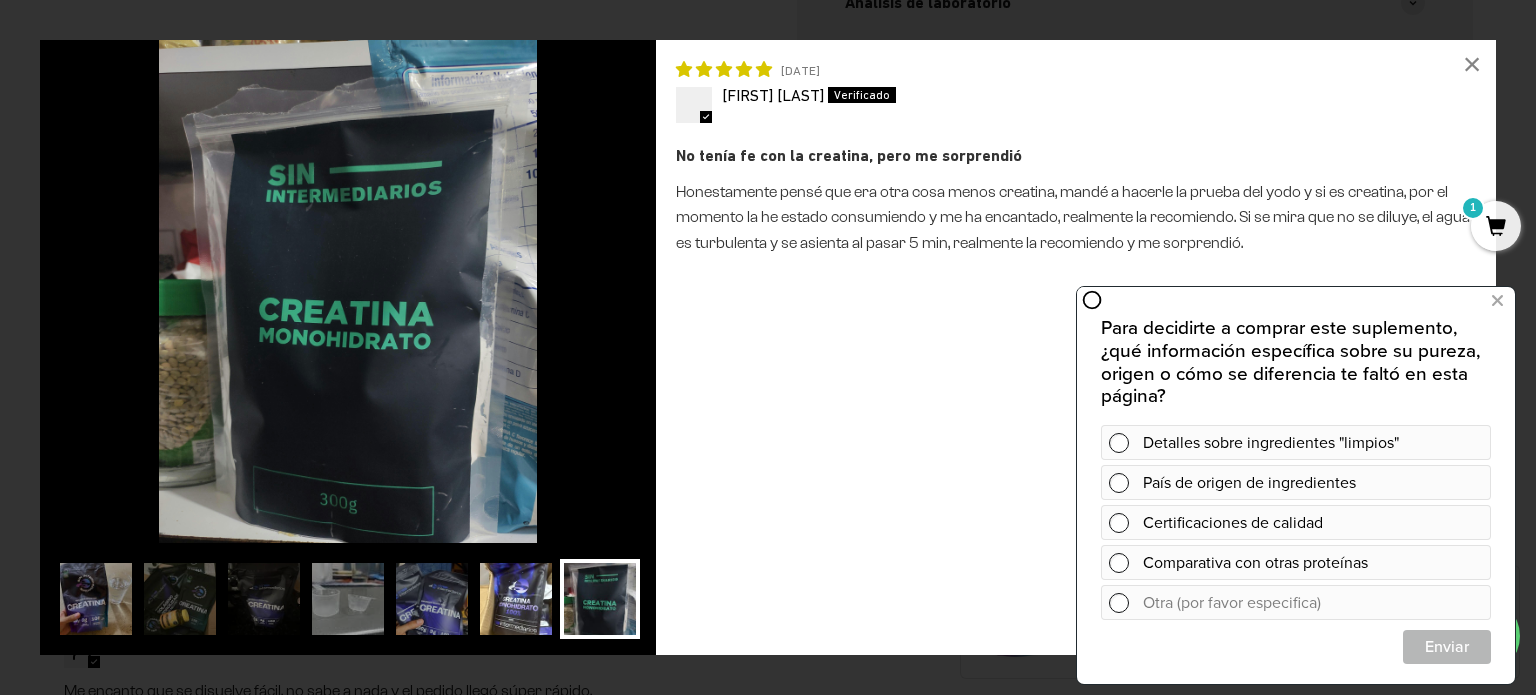 click at bounding box center [516, 599] 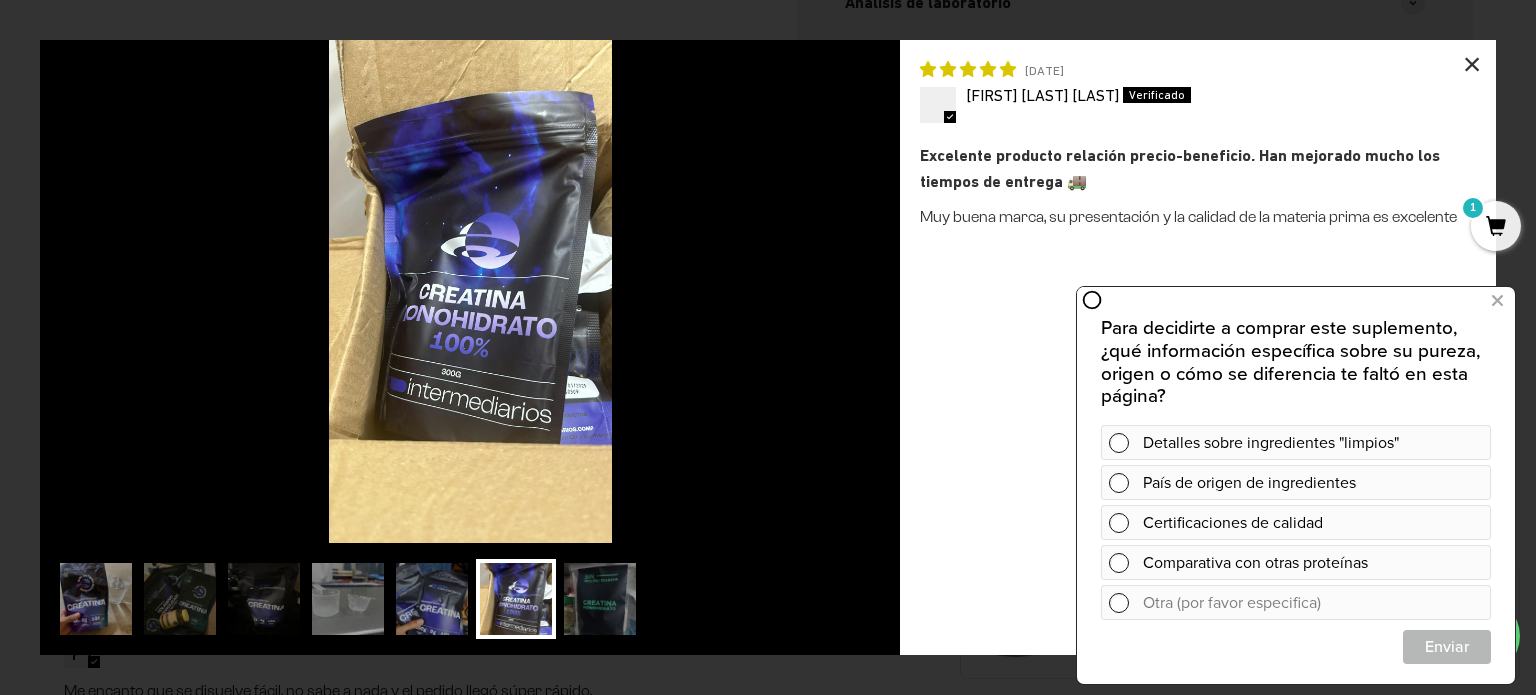 click on "×" at bounding box center [1472, 64] 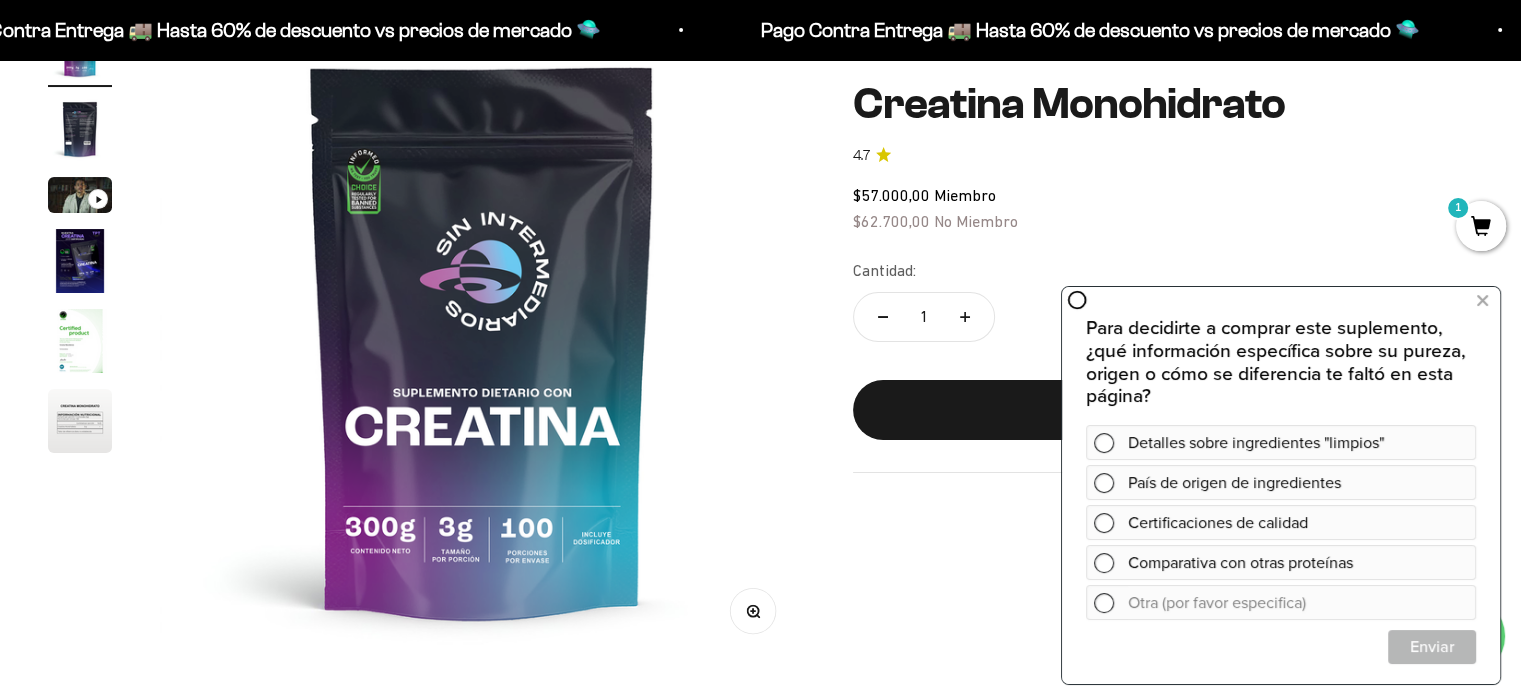 scroll, scrollTop: 0, scrollLeft: 0, axis: both 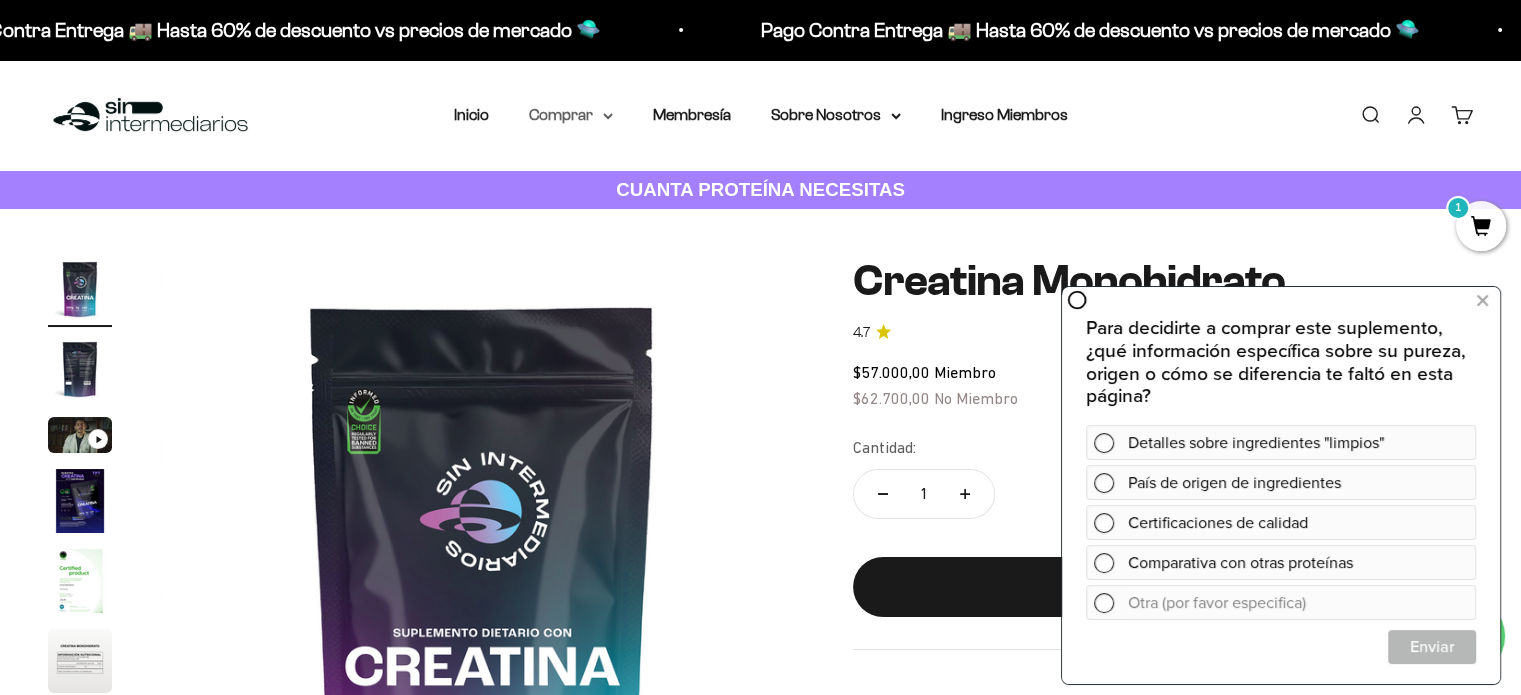 click on "Comprar" at bounding box center (571, 115) 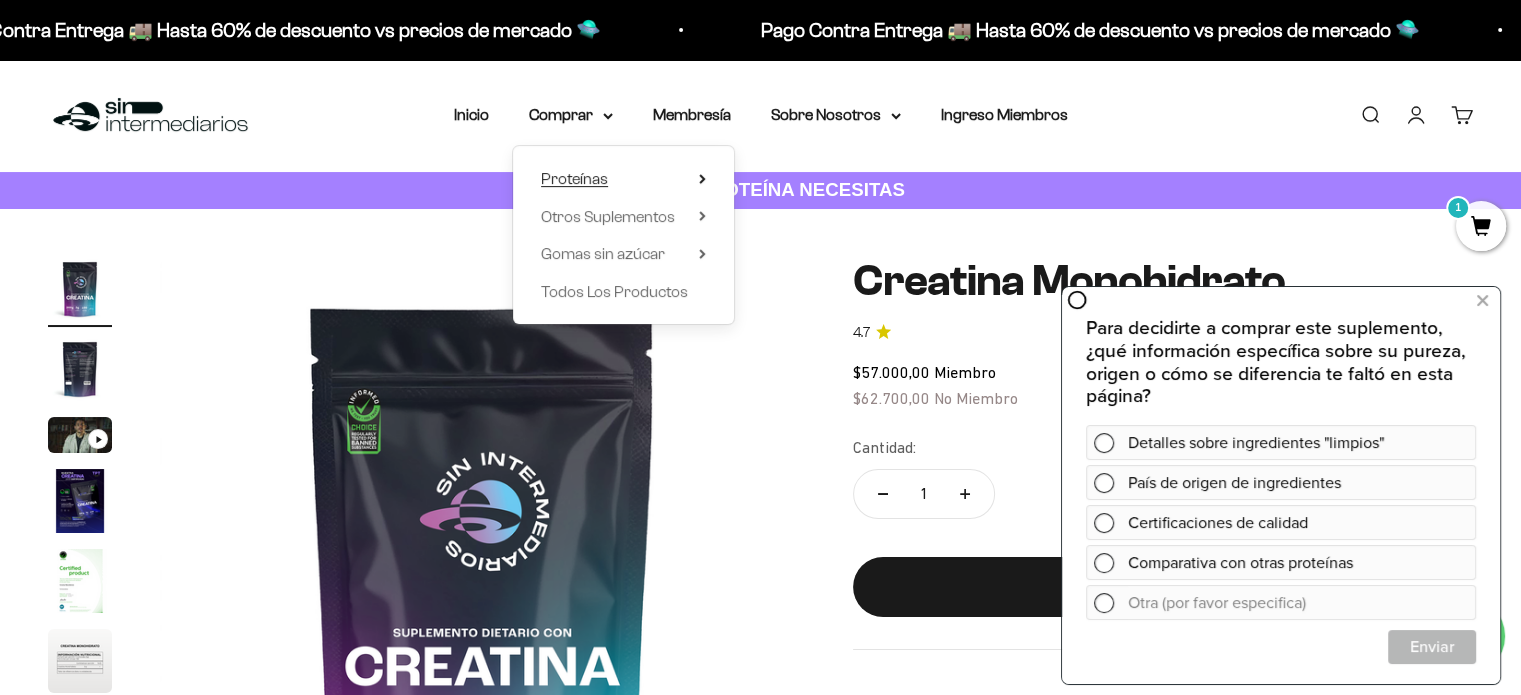 click on "Proteínas" at bounding box center (574, 178) 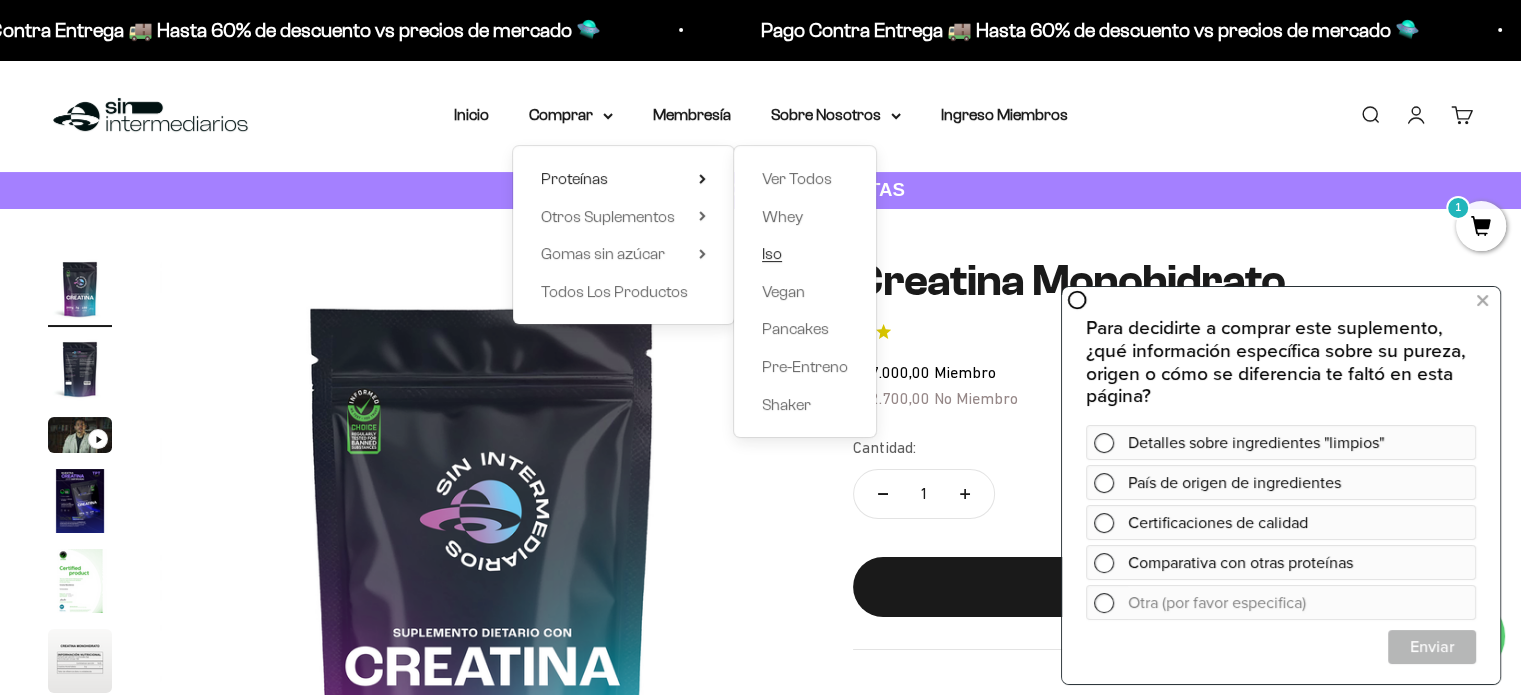 click on "Iso" at bounding box center [772, 253] 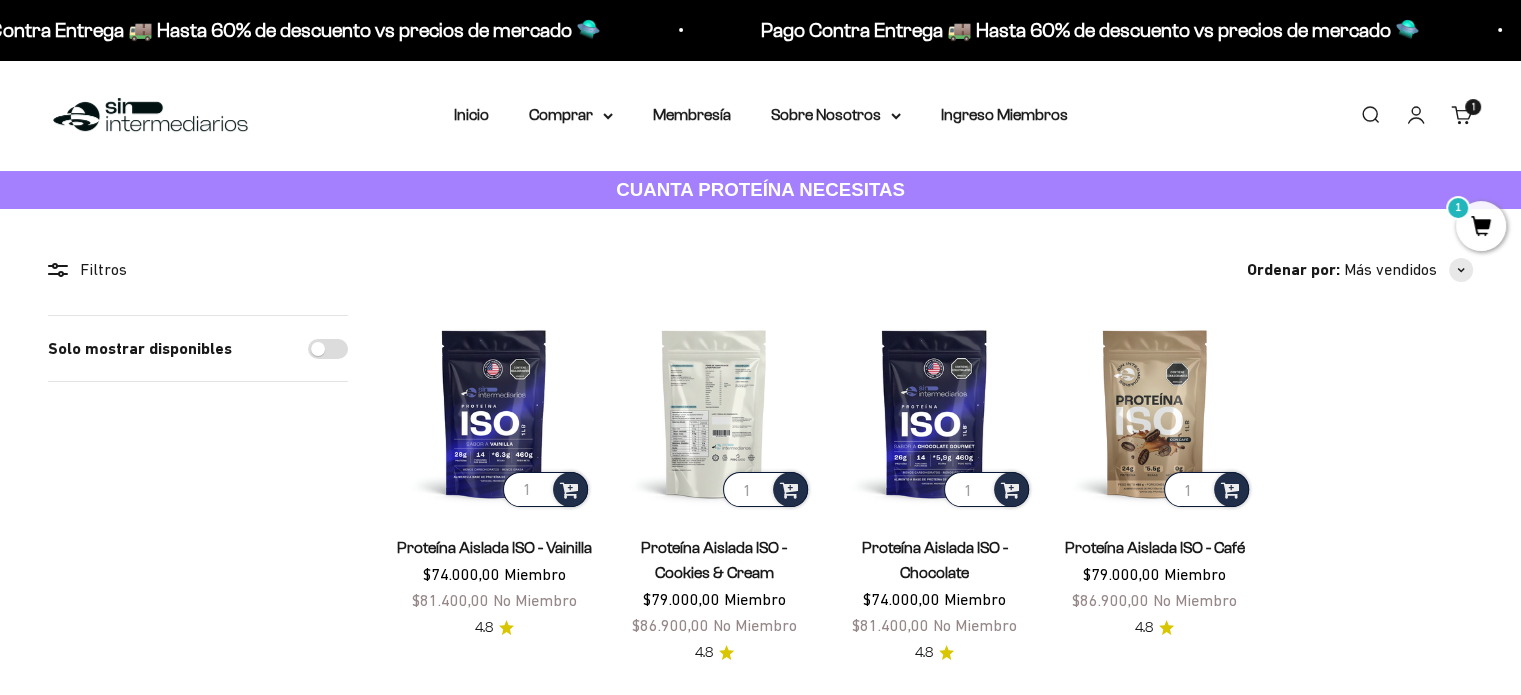 scroll, scrollTop: 100, scrollLeft: 0, axis: vertical 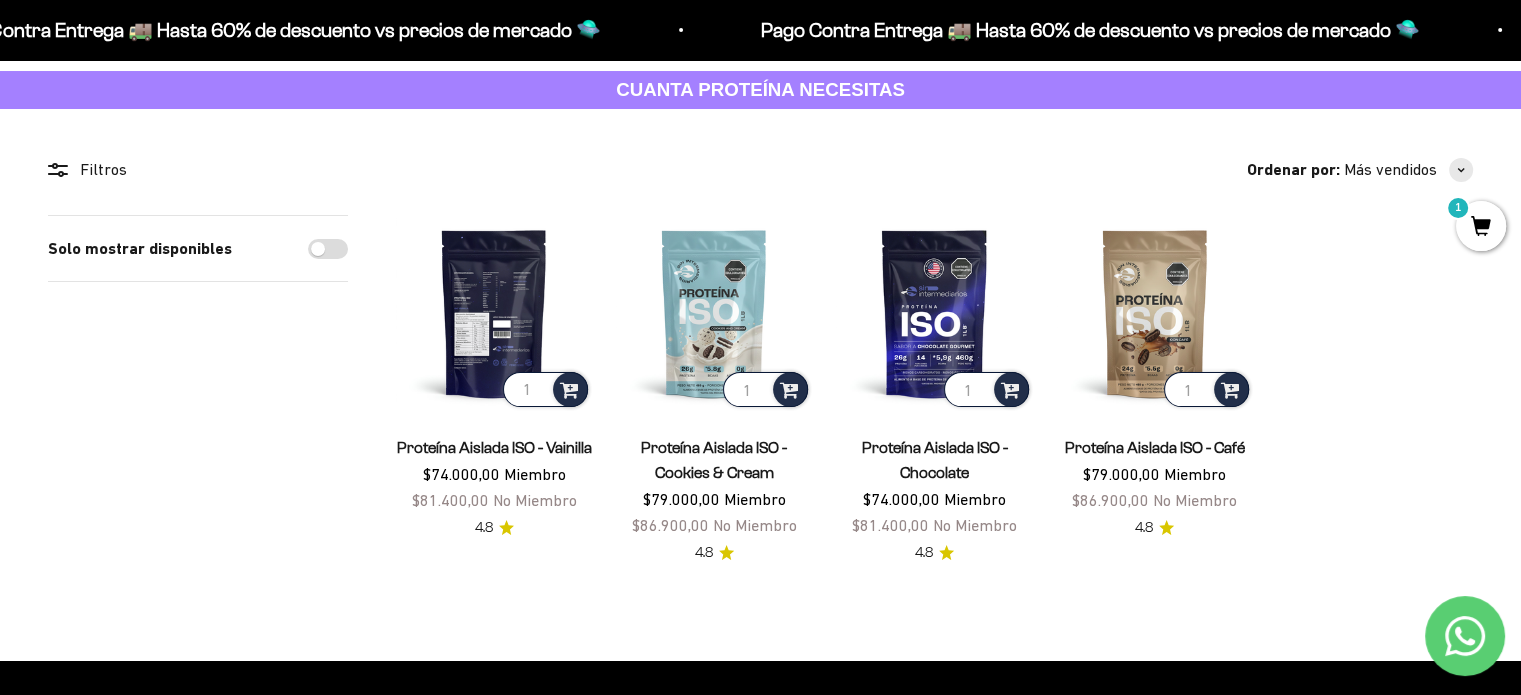 click at bounding box center [494, 313] 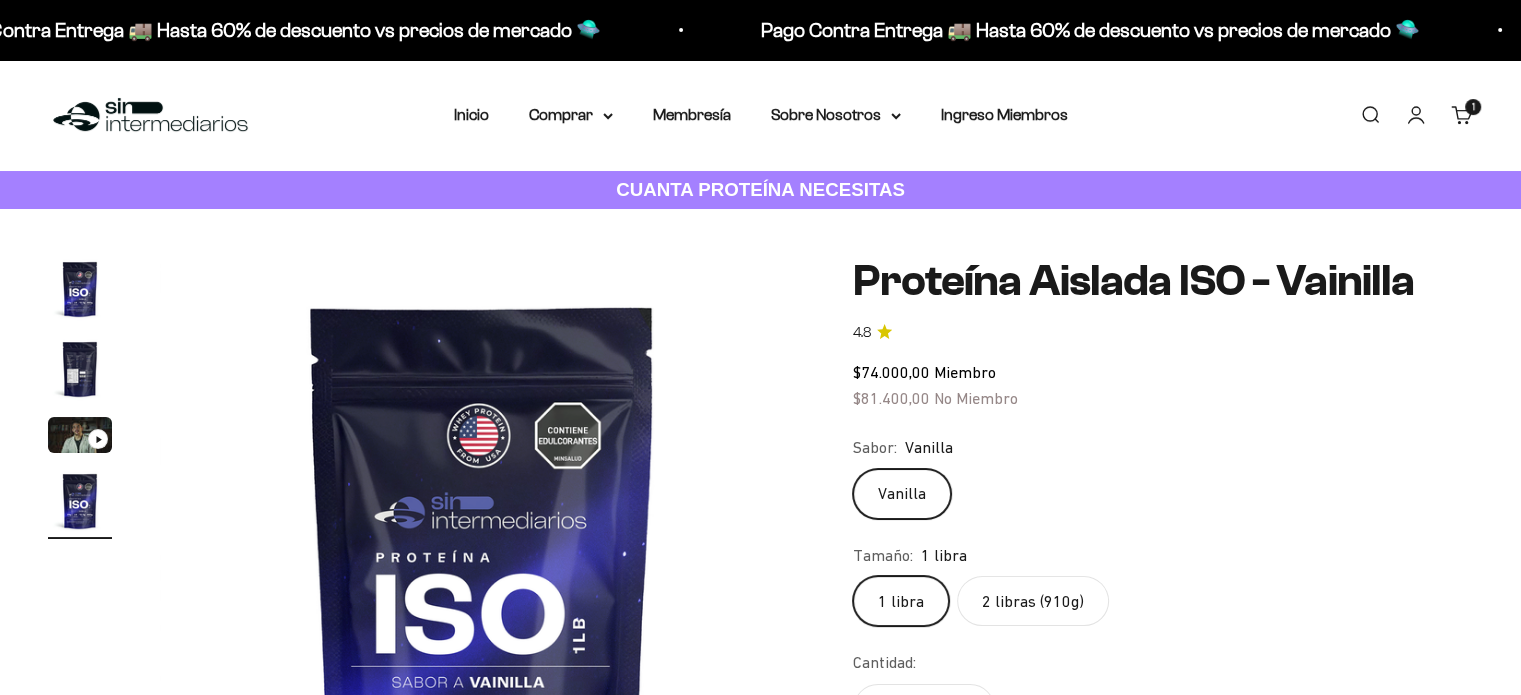 scroll, scrollTop: 200, scrollLeft: 0, axis: vertical 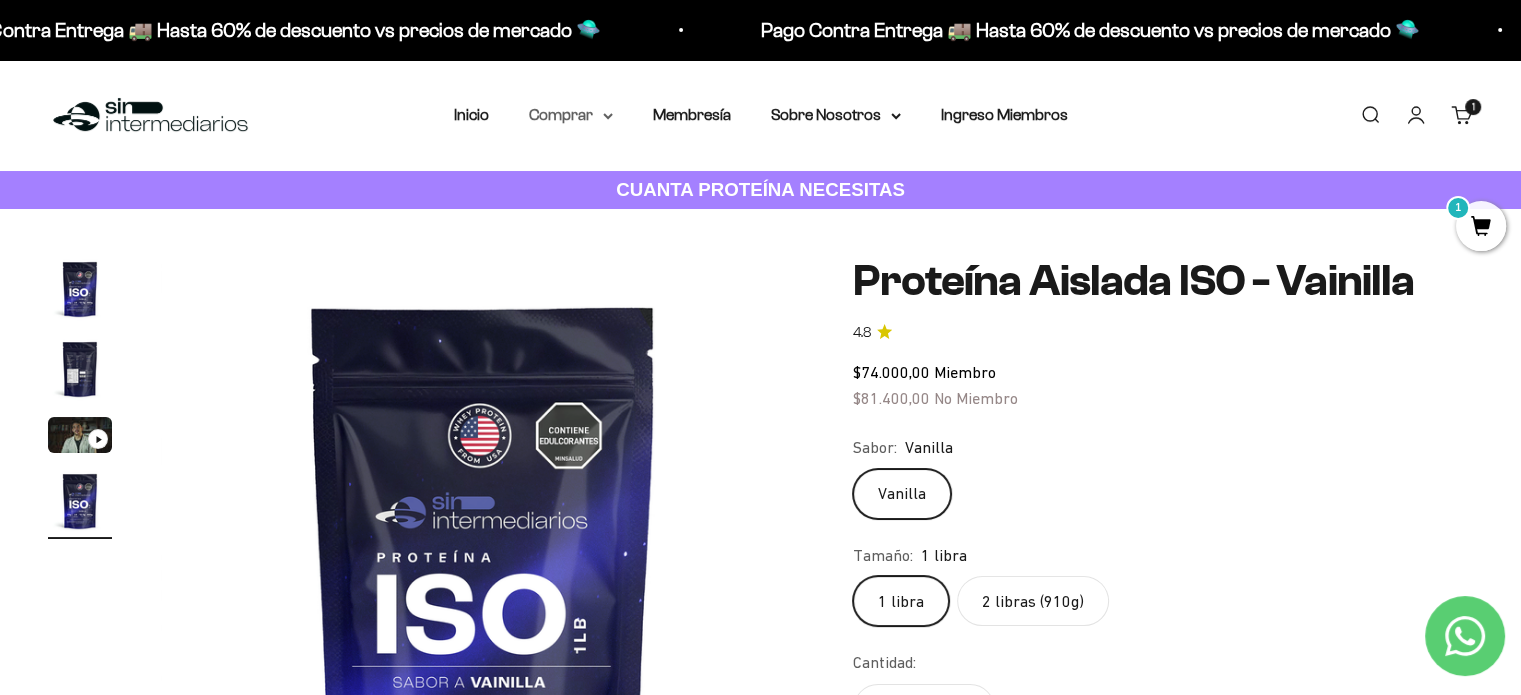 click on "Comprar" at bounding box center (571, 115) 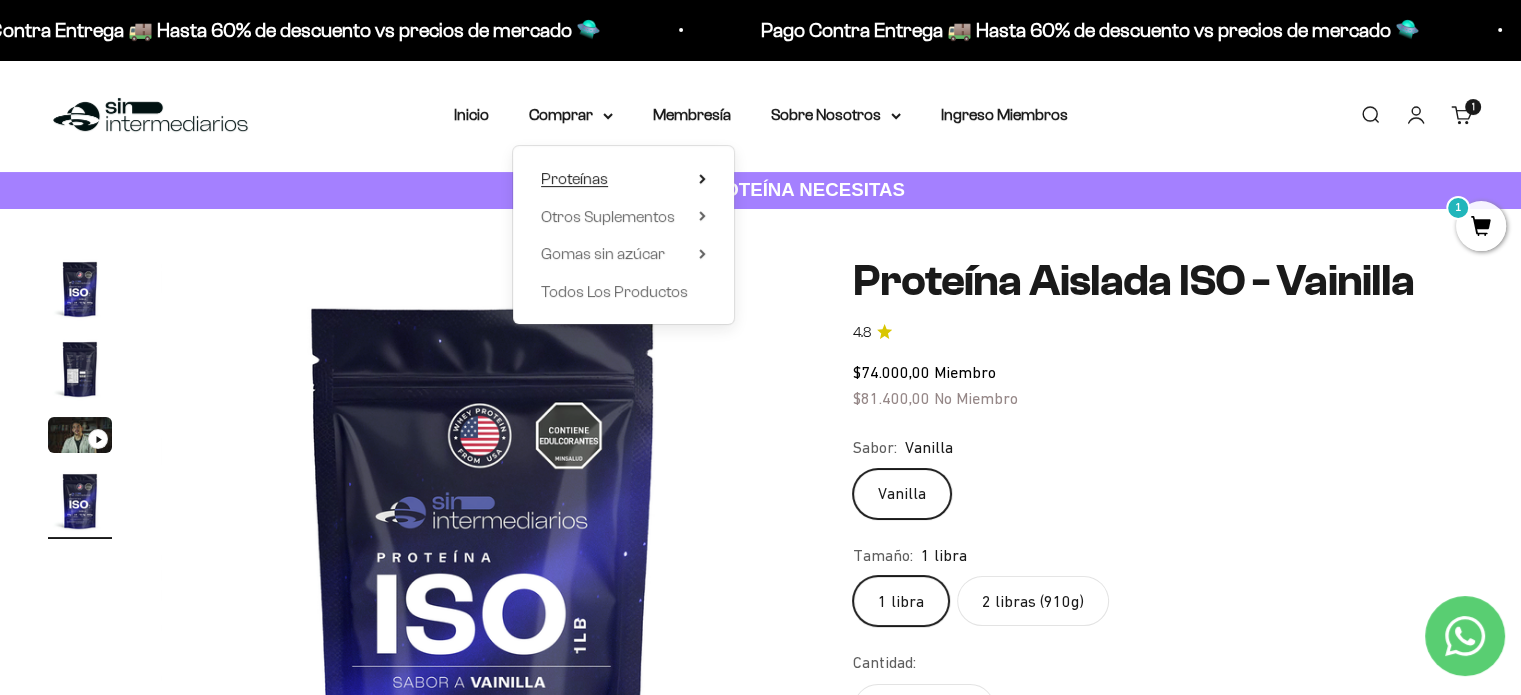click on "Proteínas" at bounding box center (623, 179) 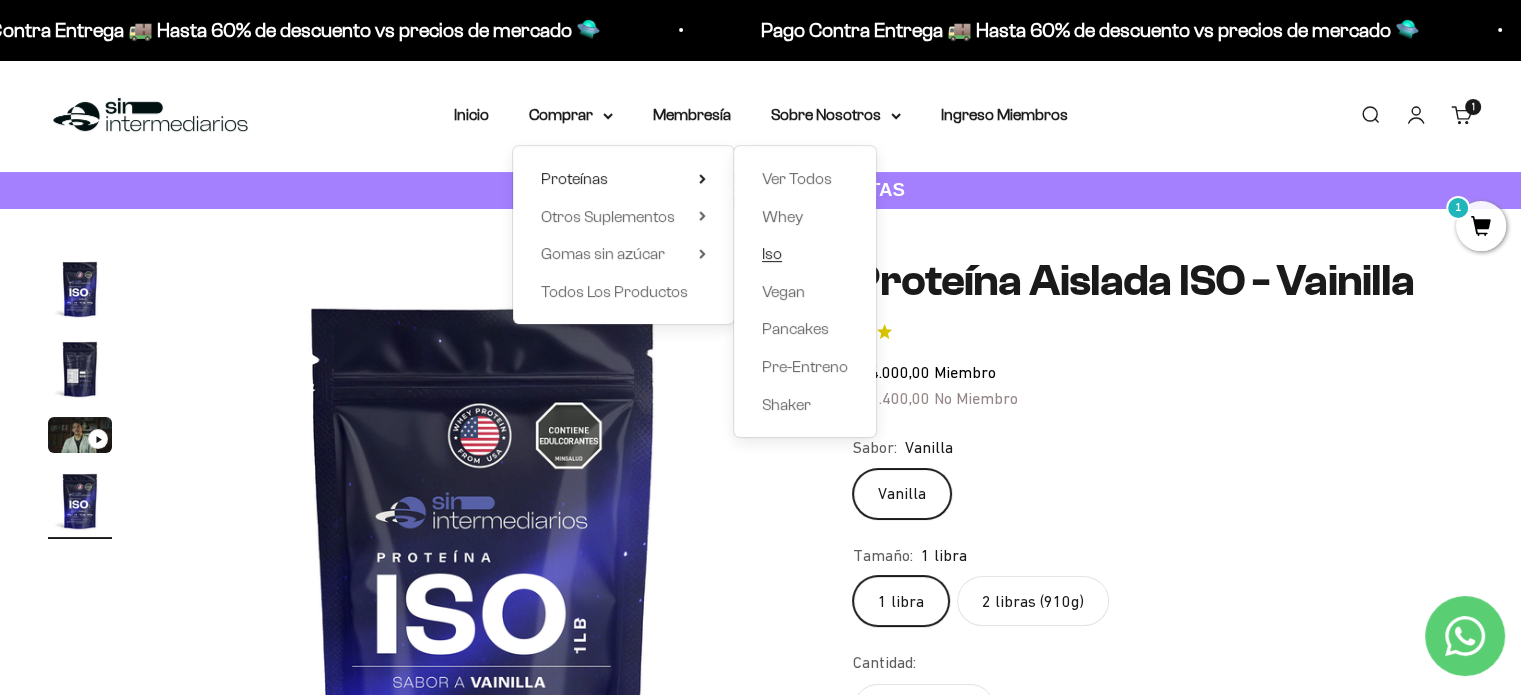 click on "Iso" at bounding box center [805, 254] 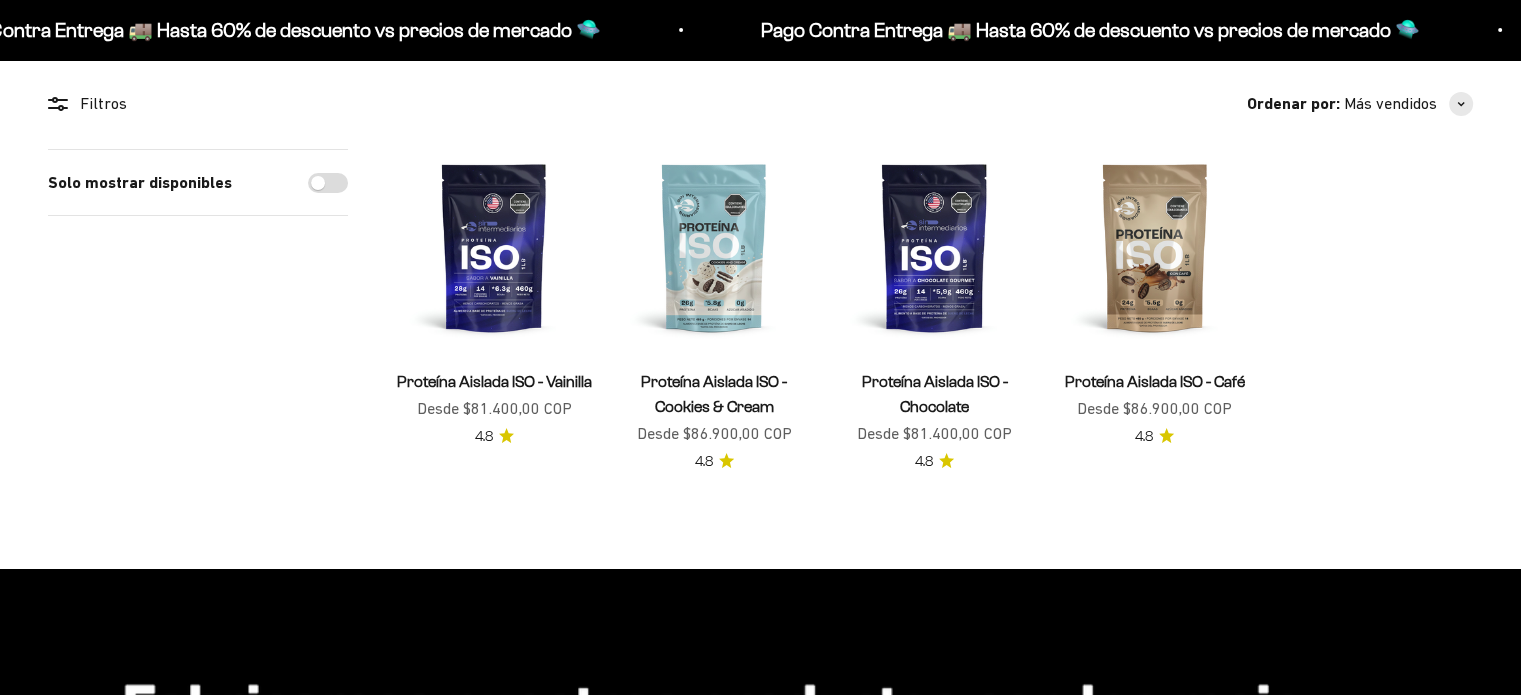 scroll, scrollTop: 200, scrollLeft: 0, axis: vertical 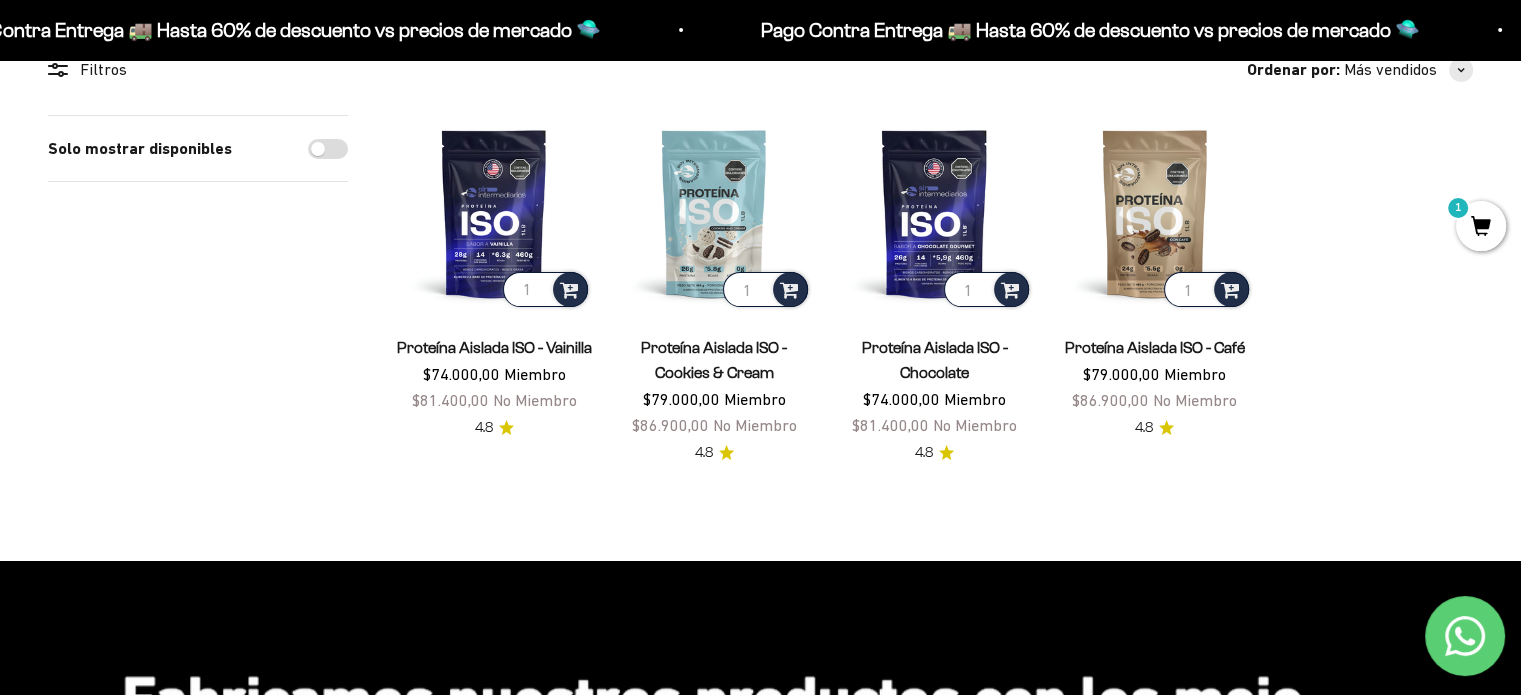 click on "Filtros
Ordenar por
Características Más vendidos Alfabéticamente, A-Z Alfabéticamente, Z-A Precio, menor a mayor Precio, mayor a menor Fecha: antiguo(a) a reciente Fecha: reciente a antiguo(a)
Solo mostrar disponibles
Aplicar  (1)
Filtros
Ordenar por:
Más vendidos
Características
Más vendidos
Alfabéticamente, A-Z
Alfabéticamente, Z-A
Precio, menor a mayor
Precio, mayor a menor
Fecha: antiguo(a) a reciente" at bounding box center [760, 284] 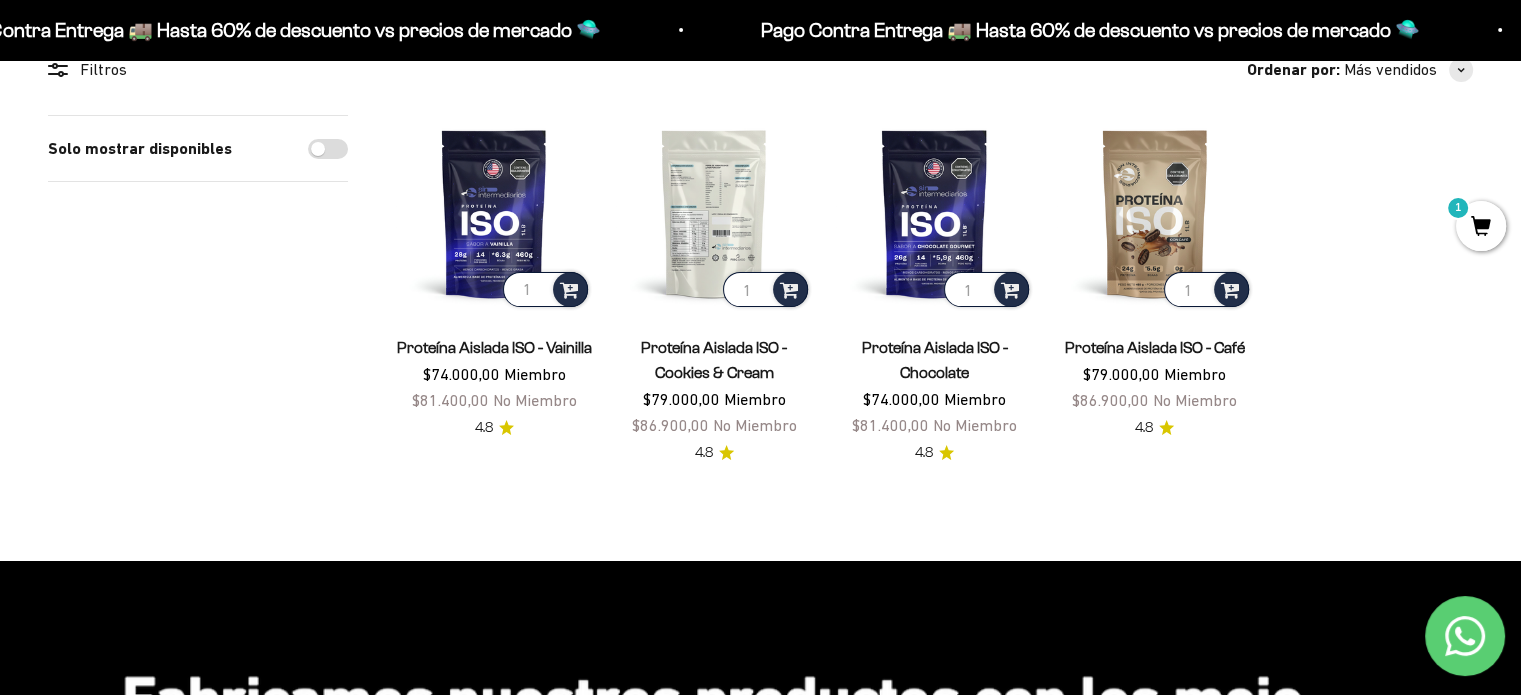 click at bounding box center [714, 213] 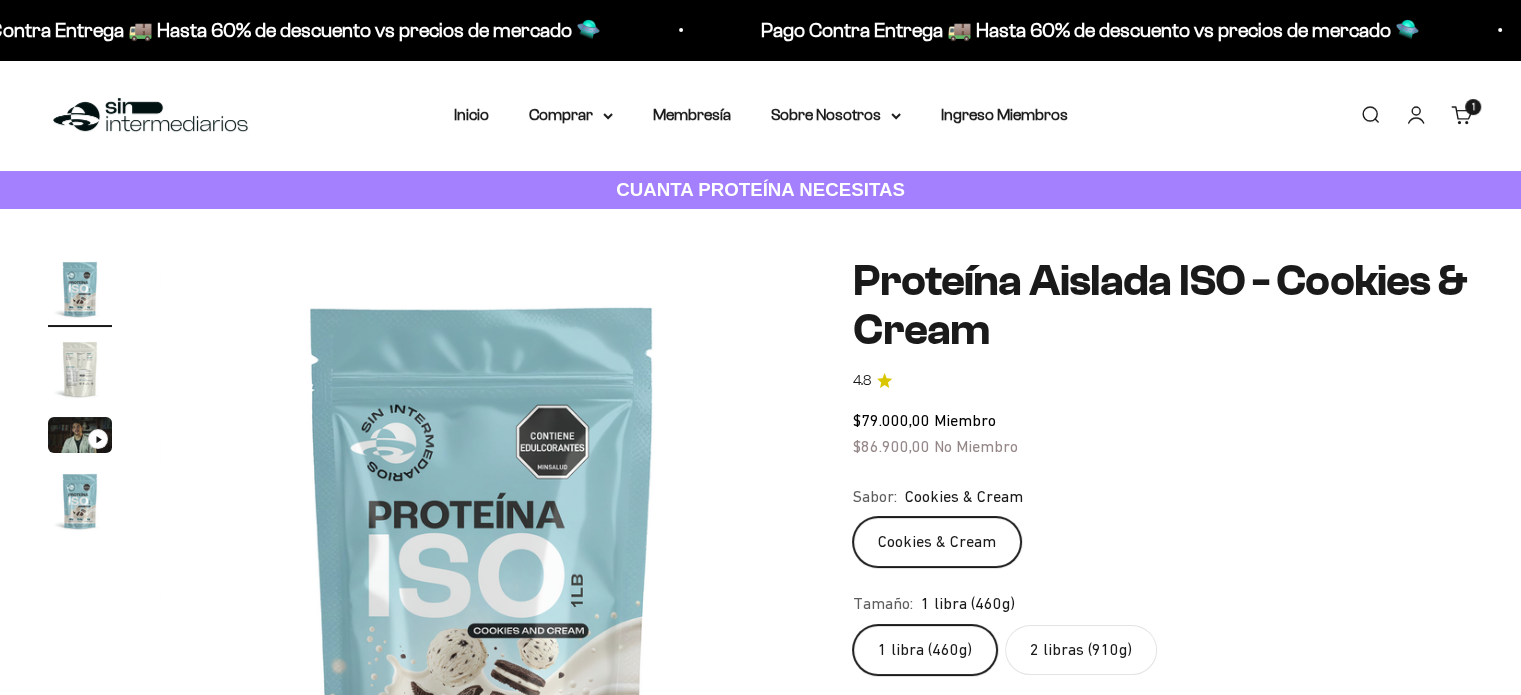 scroll, scrollTop: 300, scrollLeft: 0, axis: vertical 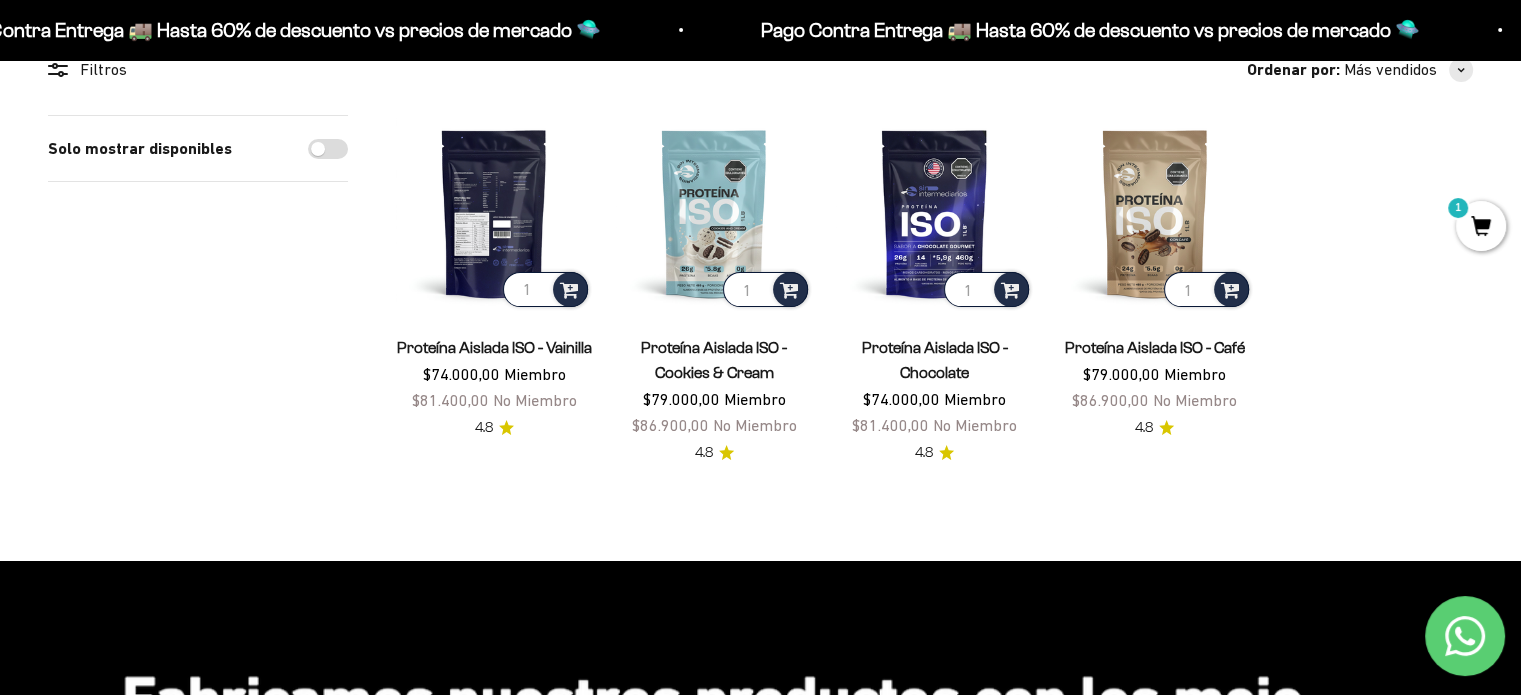 click at bounding box center (494, 213) 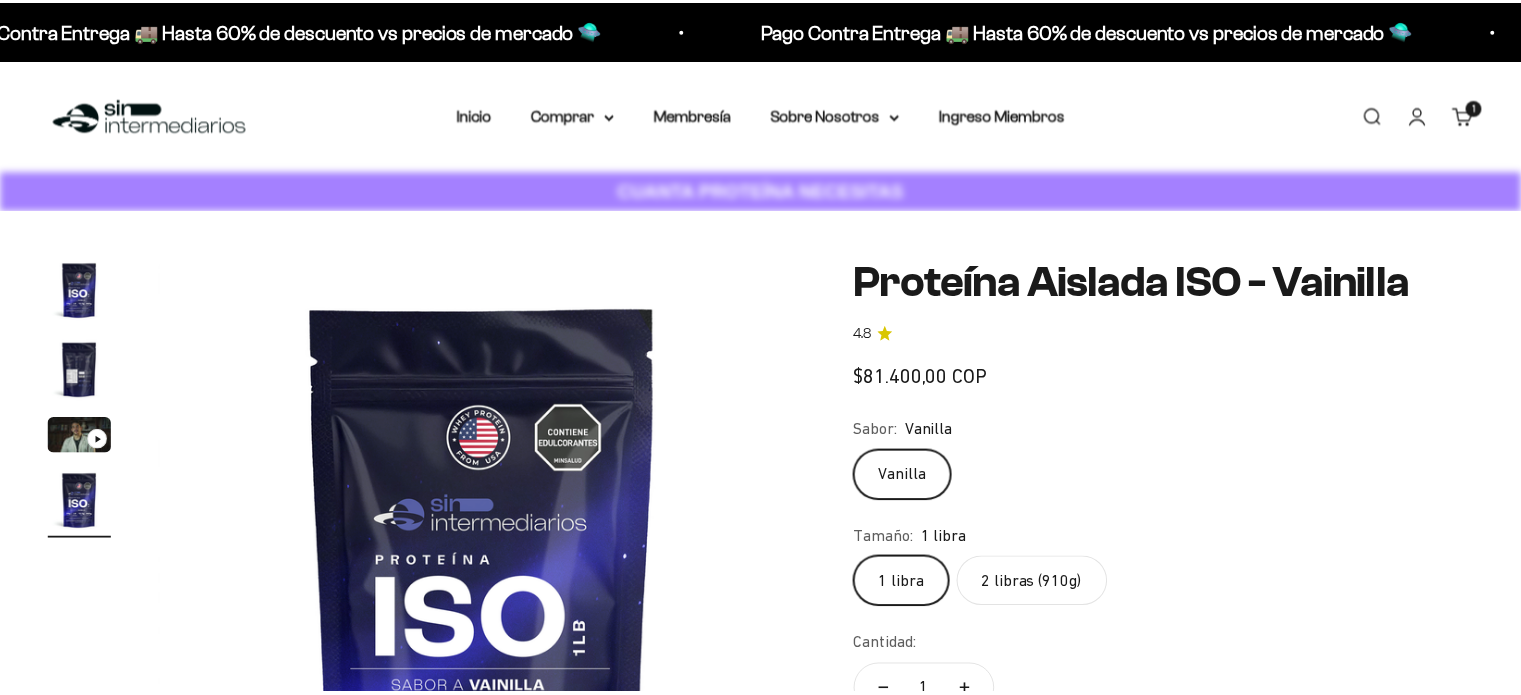 scroll, scrollTop: 0, scrollLeft: 0, axis: both 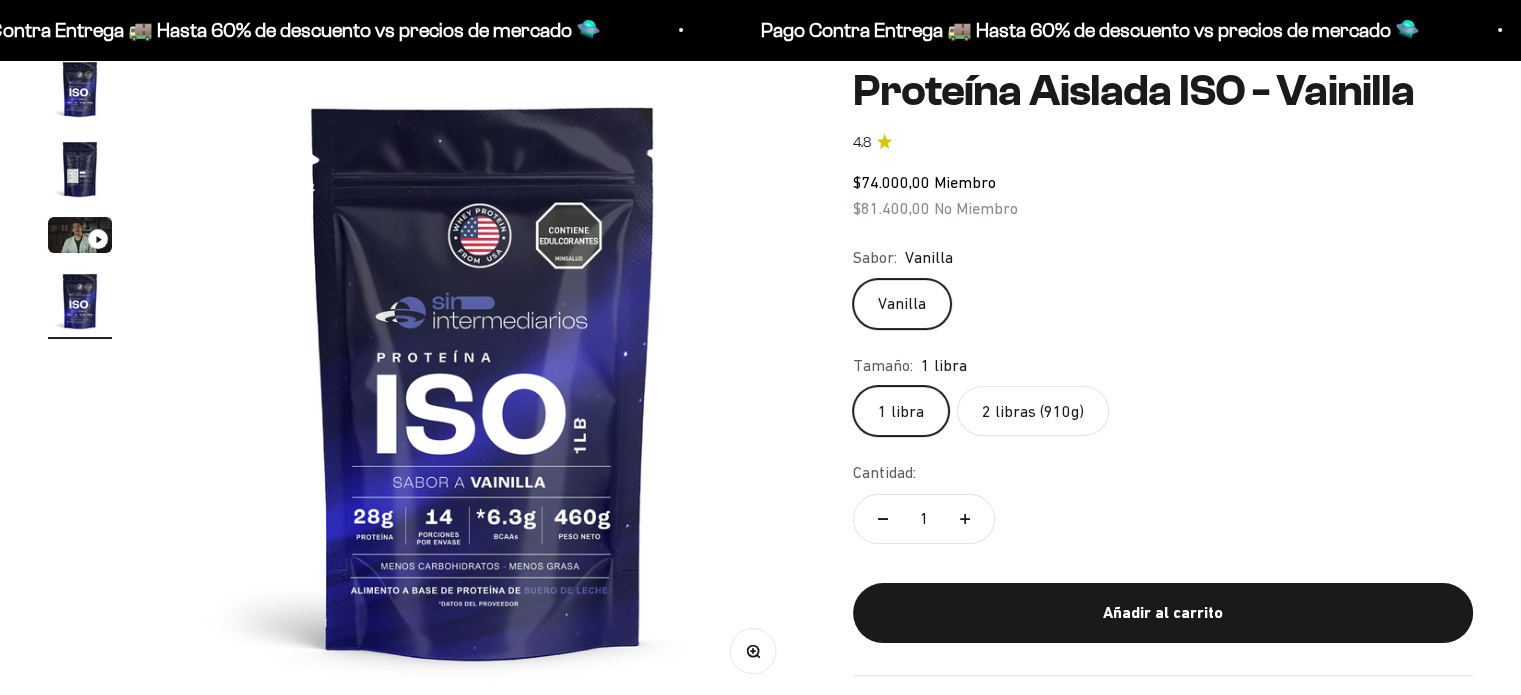 click on "2 libras (910g)" 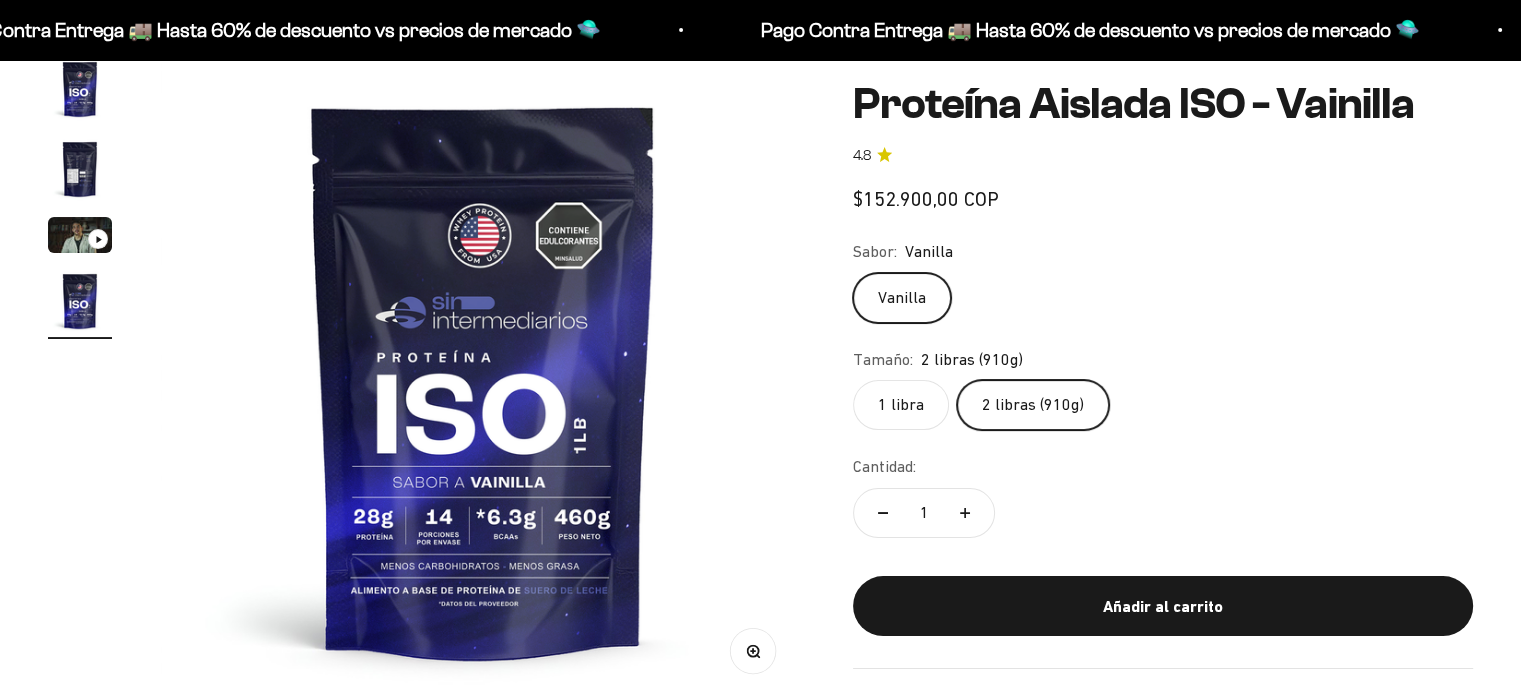 click on "2 libras (910g)" 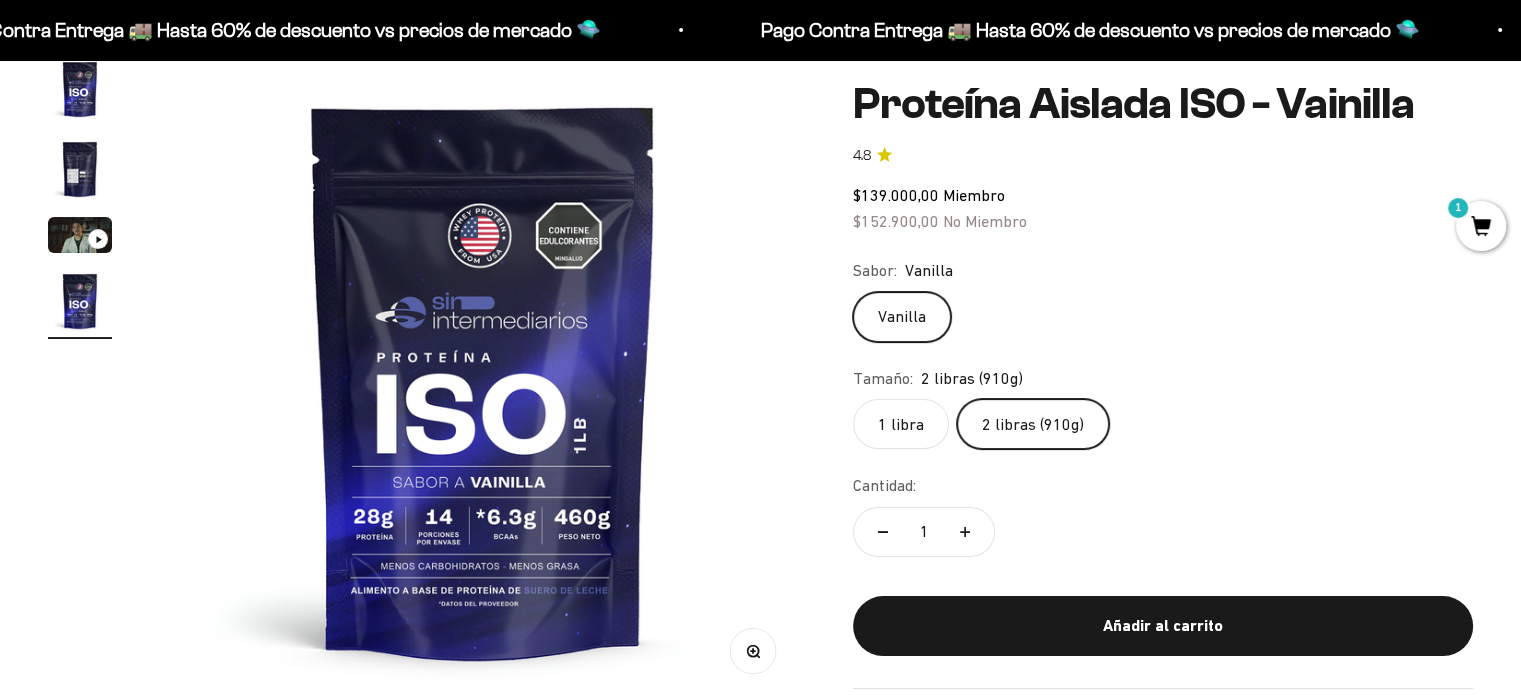 scroll, scrollTop: 0, scrollLeft: 0, axis: both 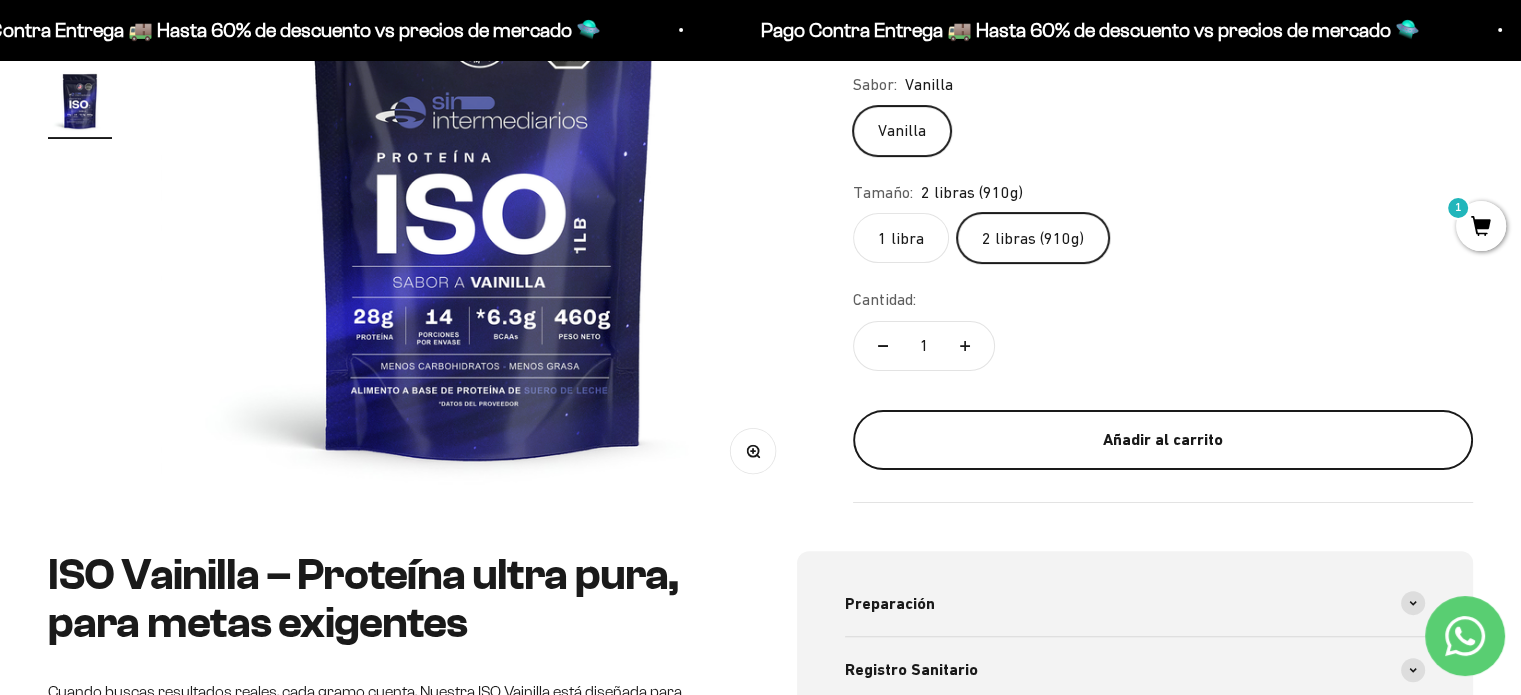 click on "Añadir al carrito" at bounding box center (1163, 440) 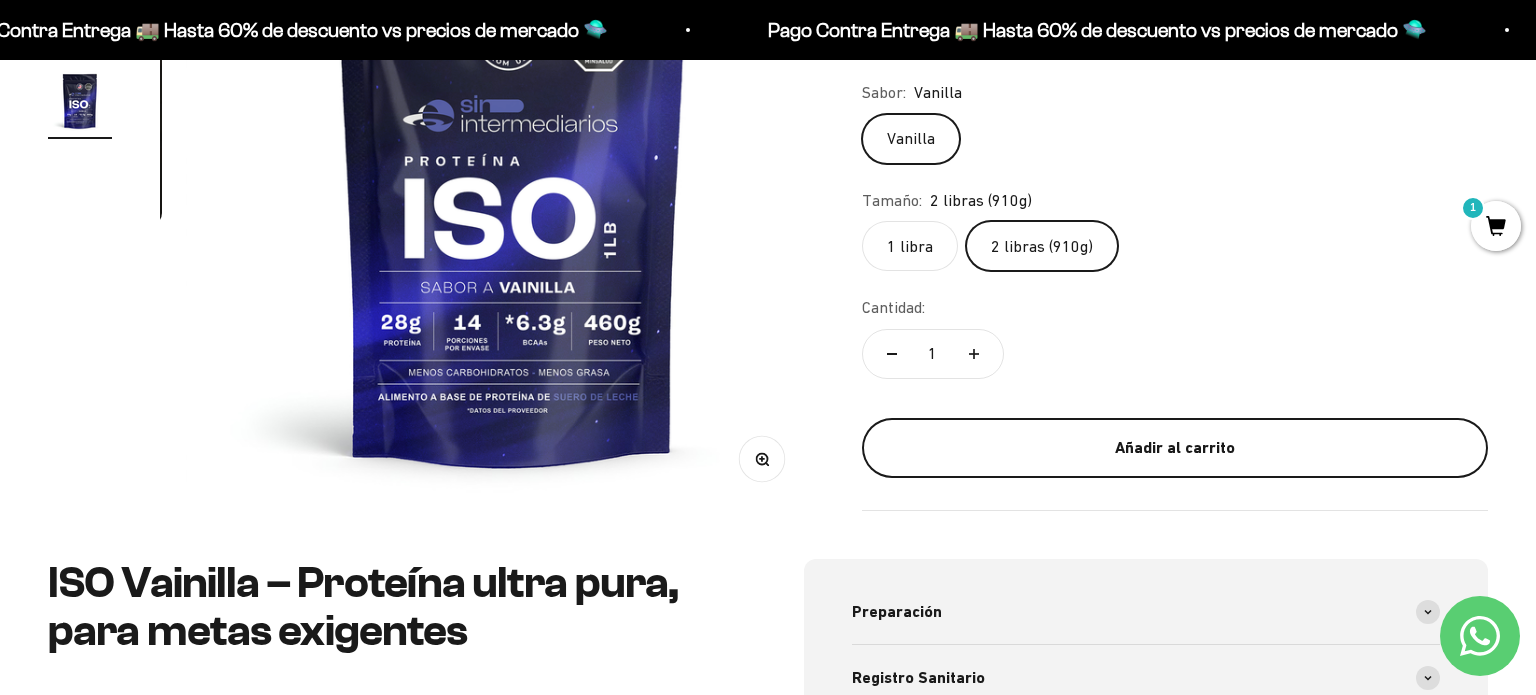 scroll, scrollTop: 0, scrollLeft: 2032, axis: horizontal 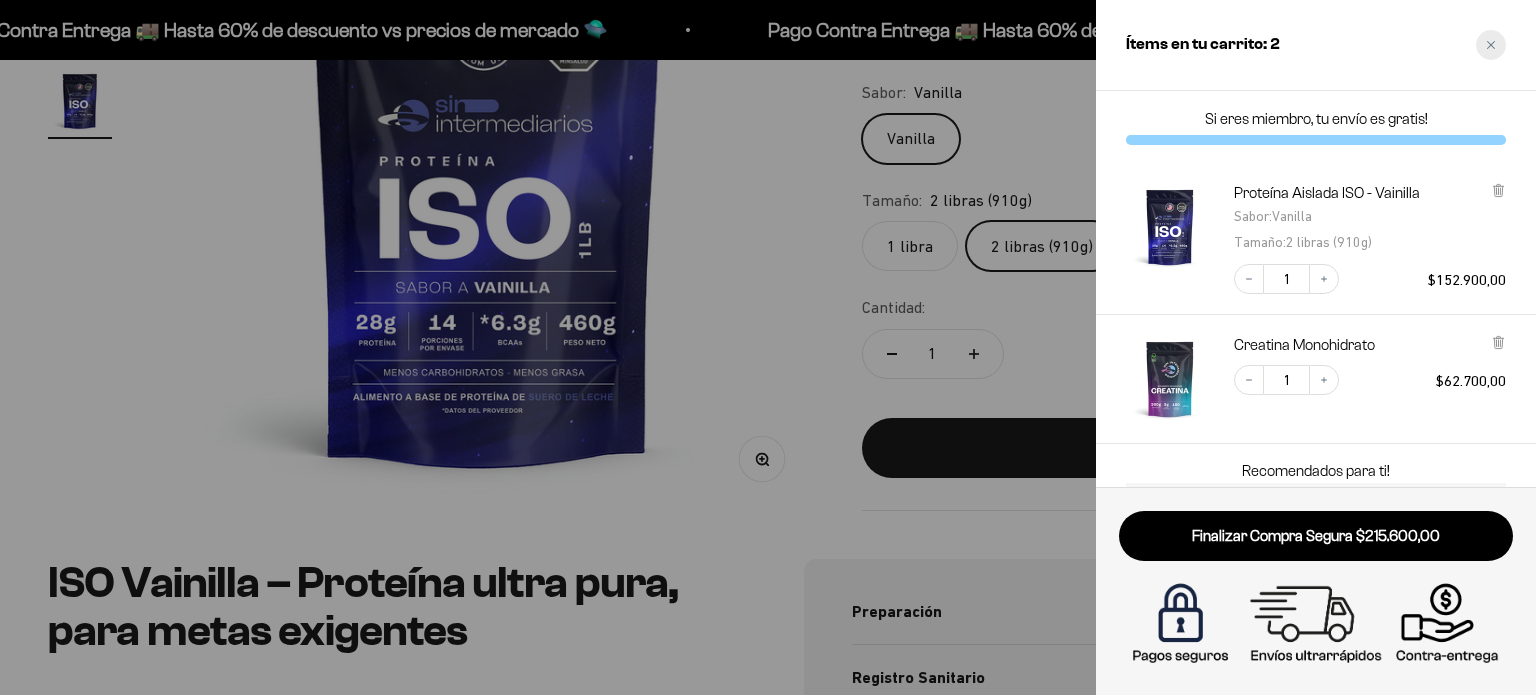 click 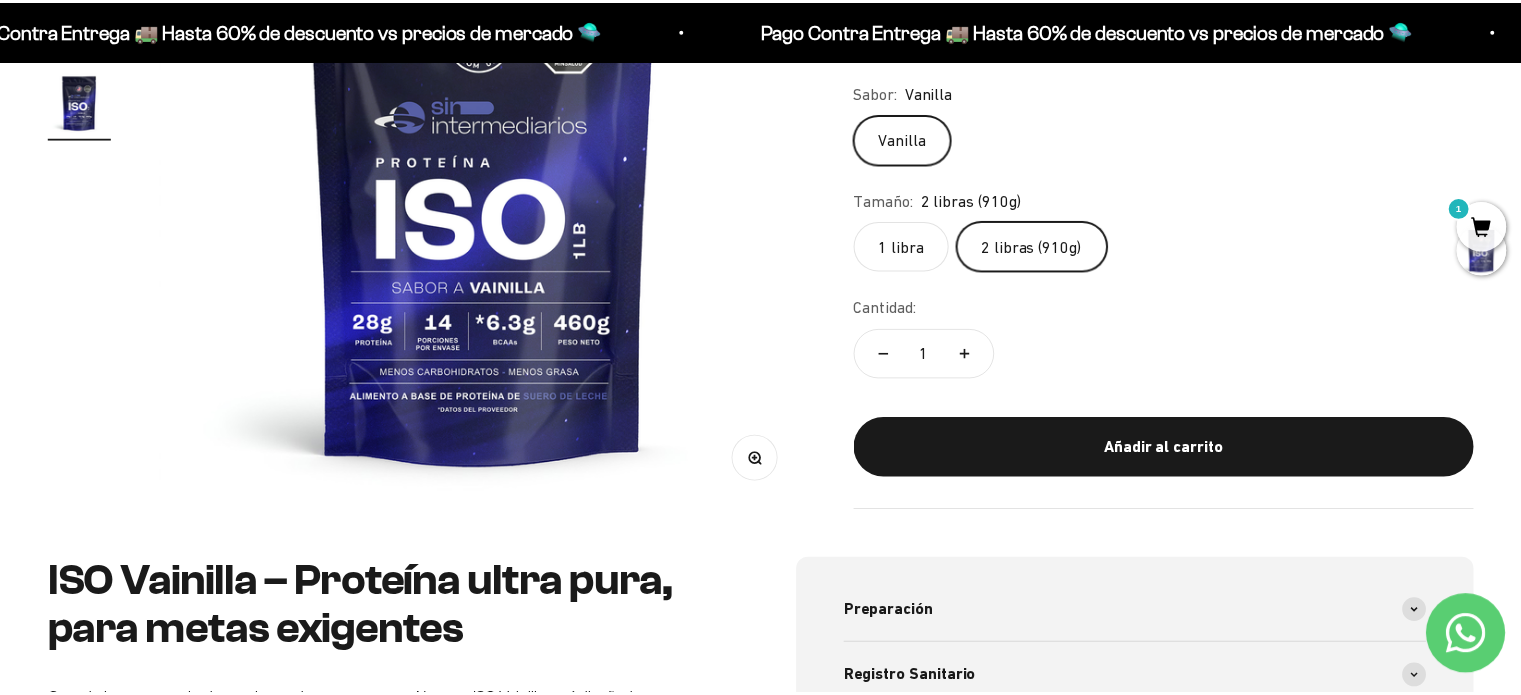scroll, scrollTop: 0, scrollLeft: 2007, axis: horizontal 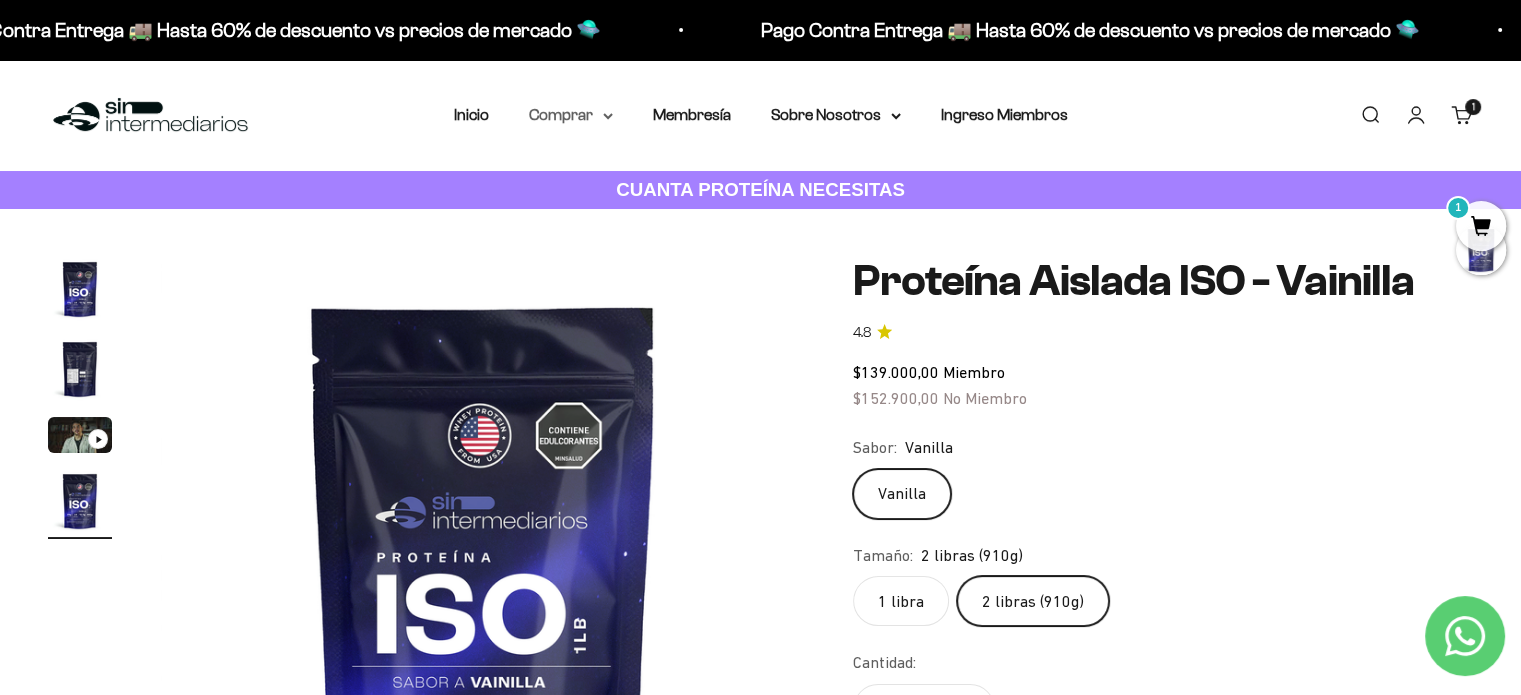 click on "Comprar" at bounding box center [571, 115] 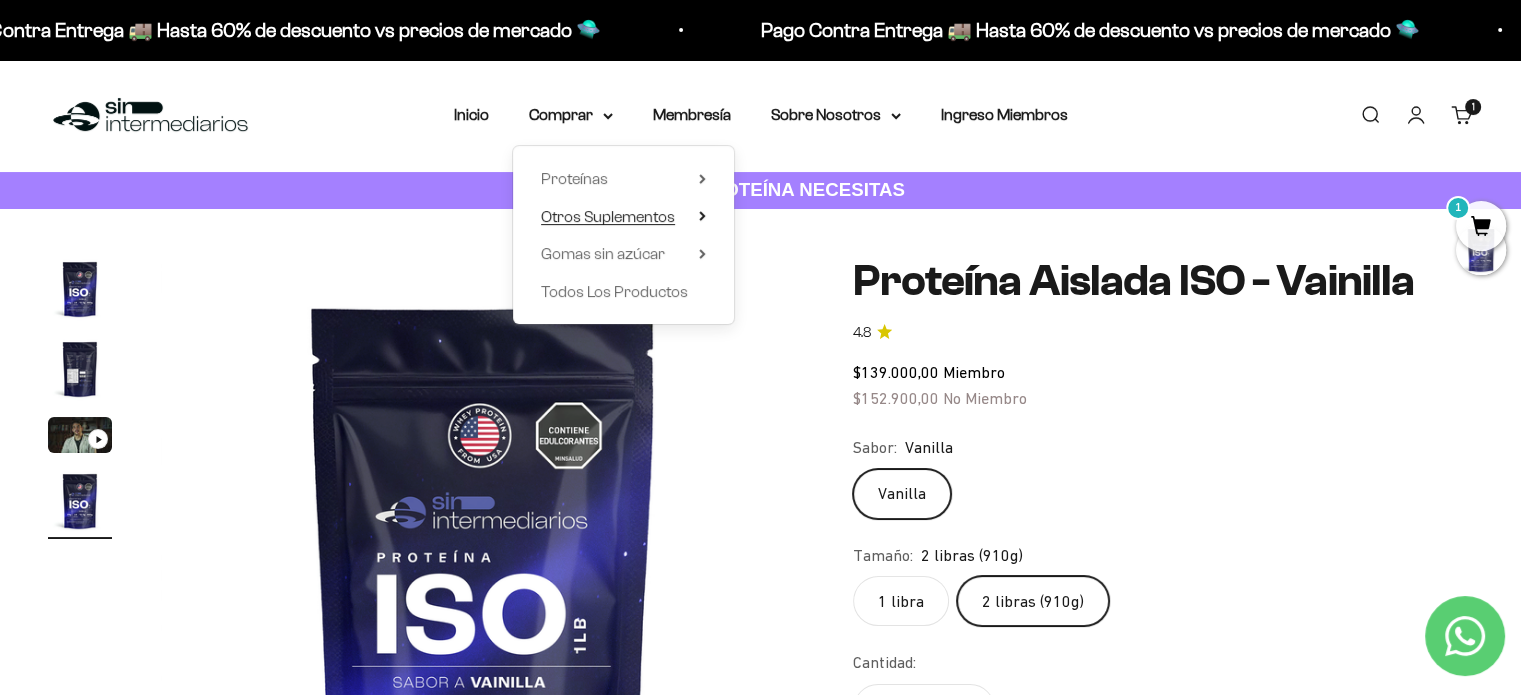 click on "Otros Suplementos" at bounding box center (623, 217) 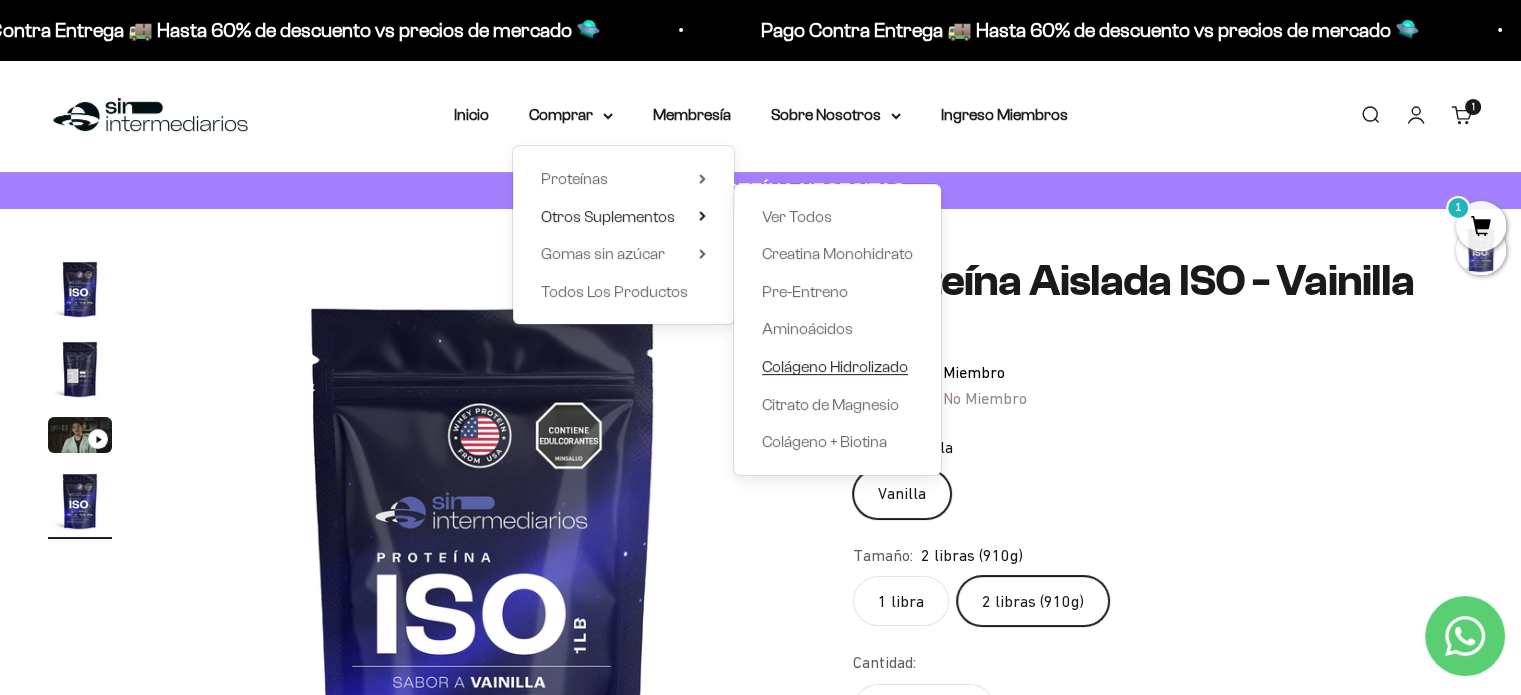 click on "Colágeno Hidrolizado" at bounding box center [835, 366] 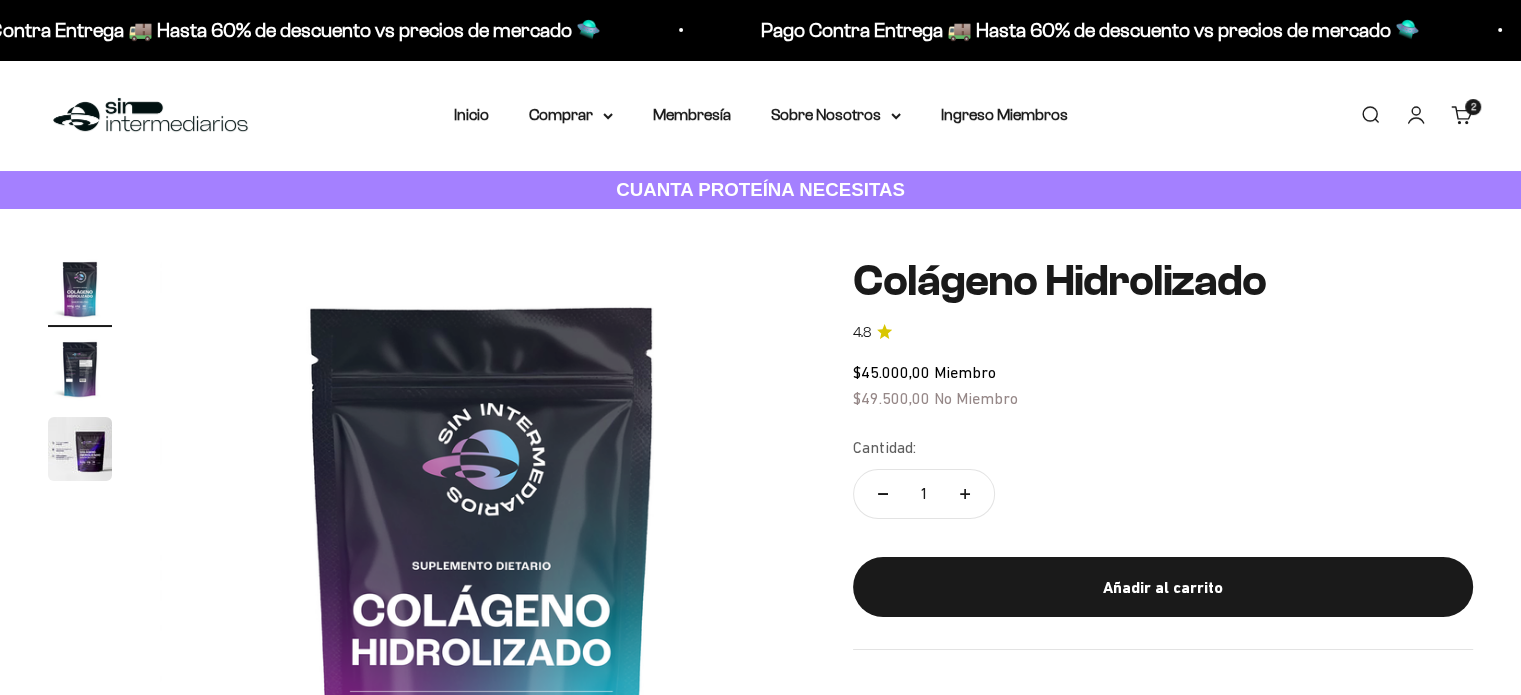 scroll, scrollTop: 100, scrollLeft: 0, axis: vertical 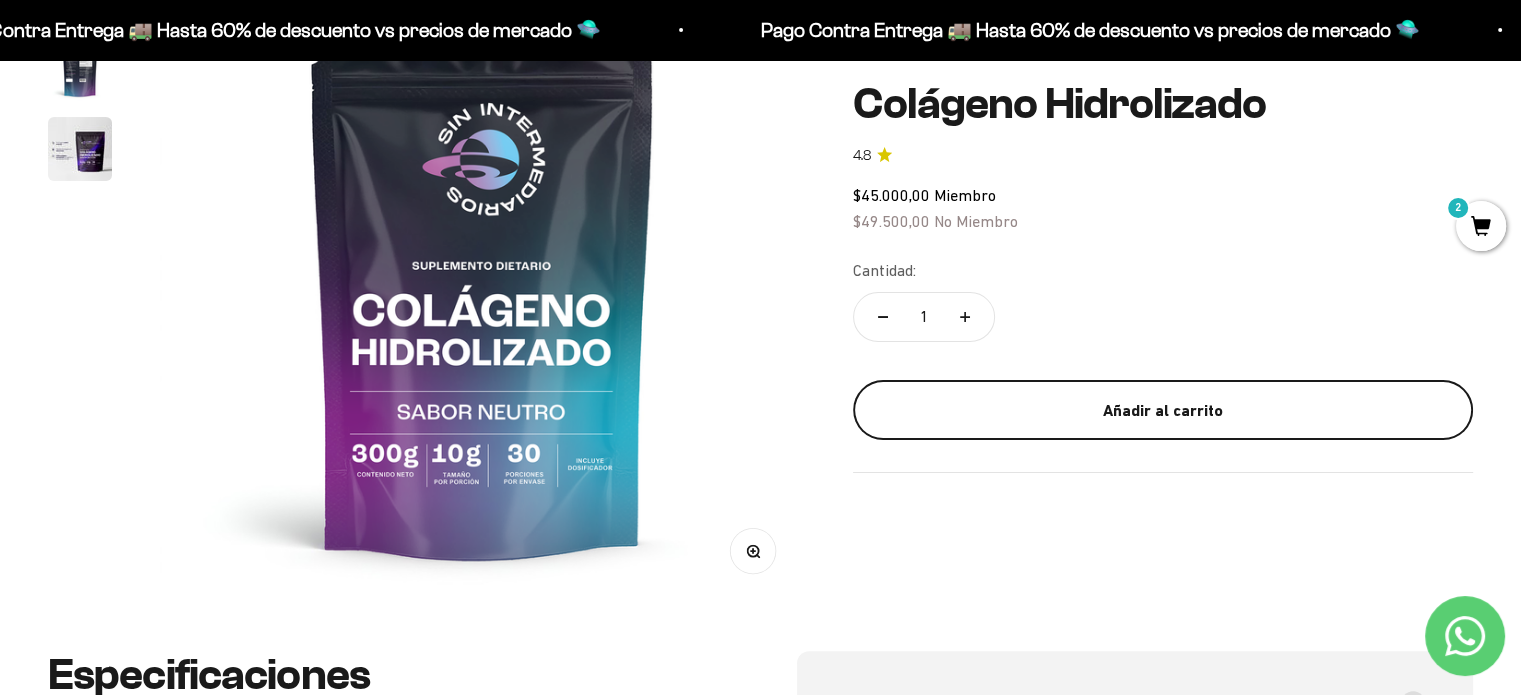 click on "Añadir al carrito" at bounding box center (1163, 410) 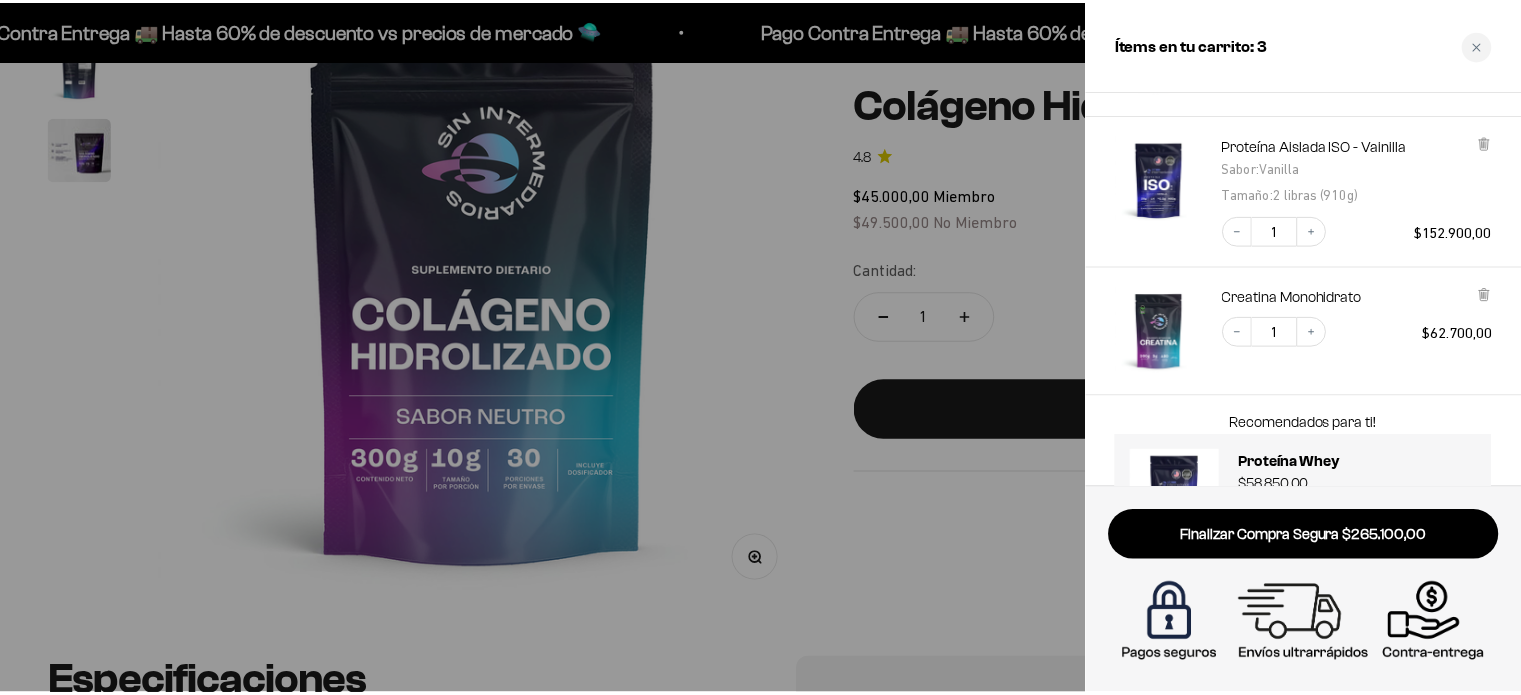 scroll, scrollTop: 200, scrollLeft: 0, axis: vertical 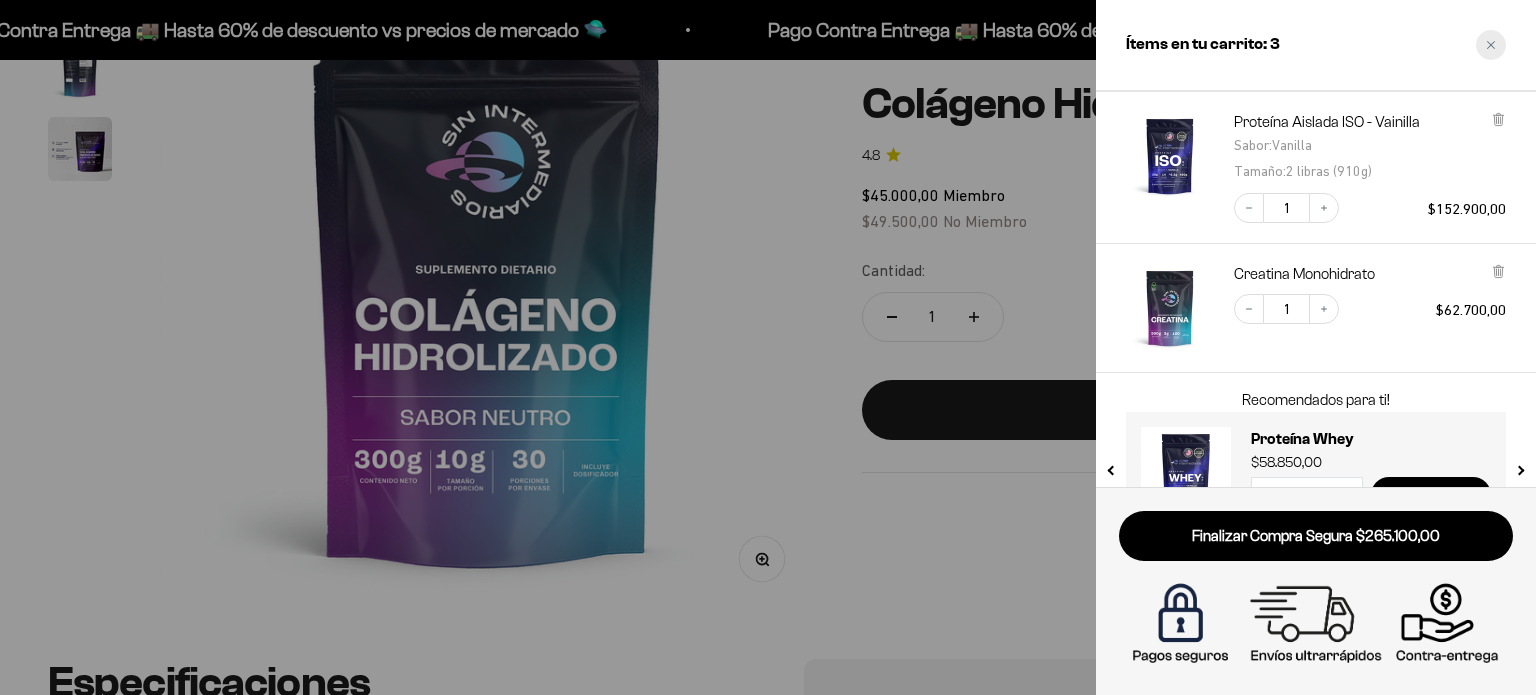 click 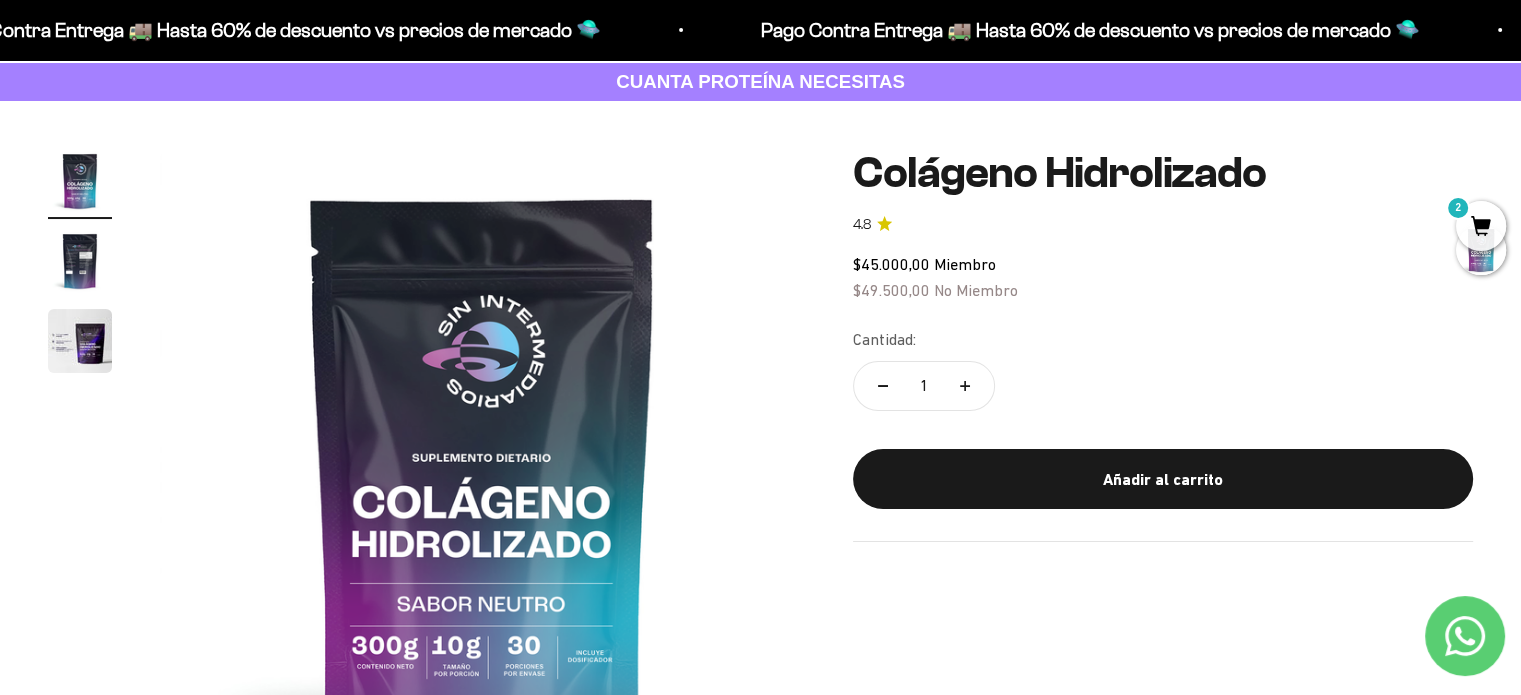 scroll, scrollTop: 0, scrollLeft: 0, axis: both 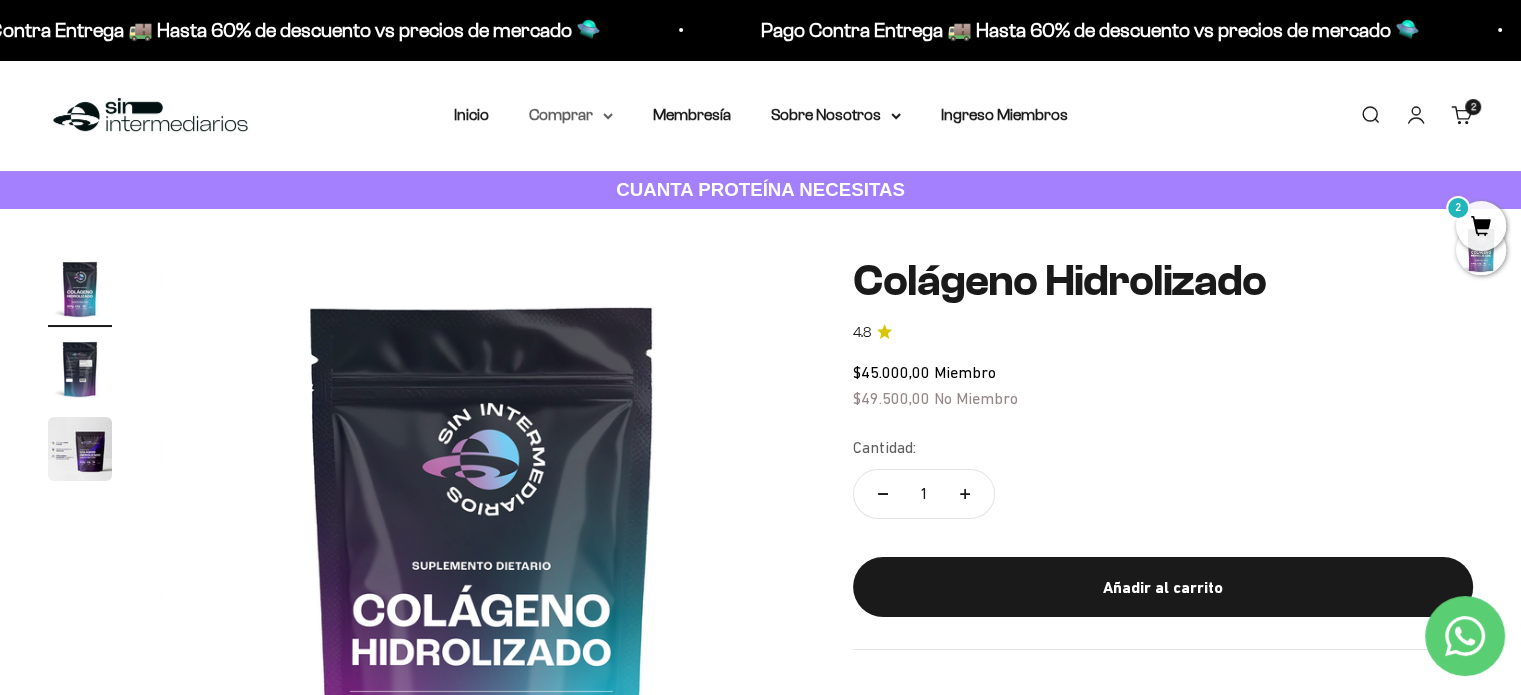 click on "Comprar" at bounding box center (571, 115) 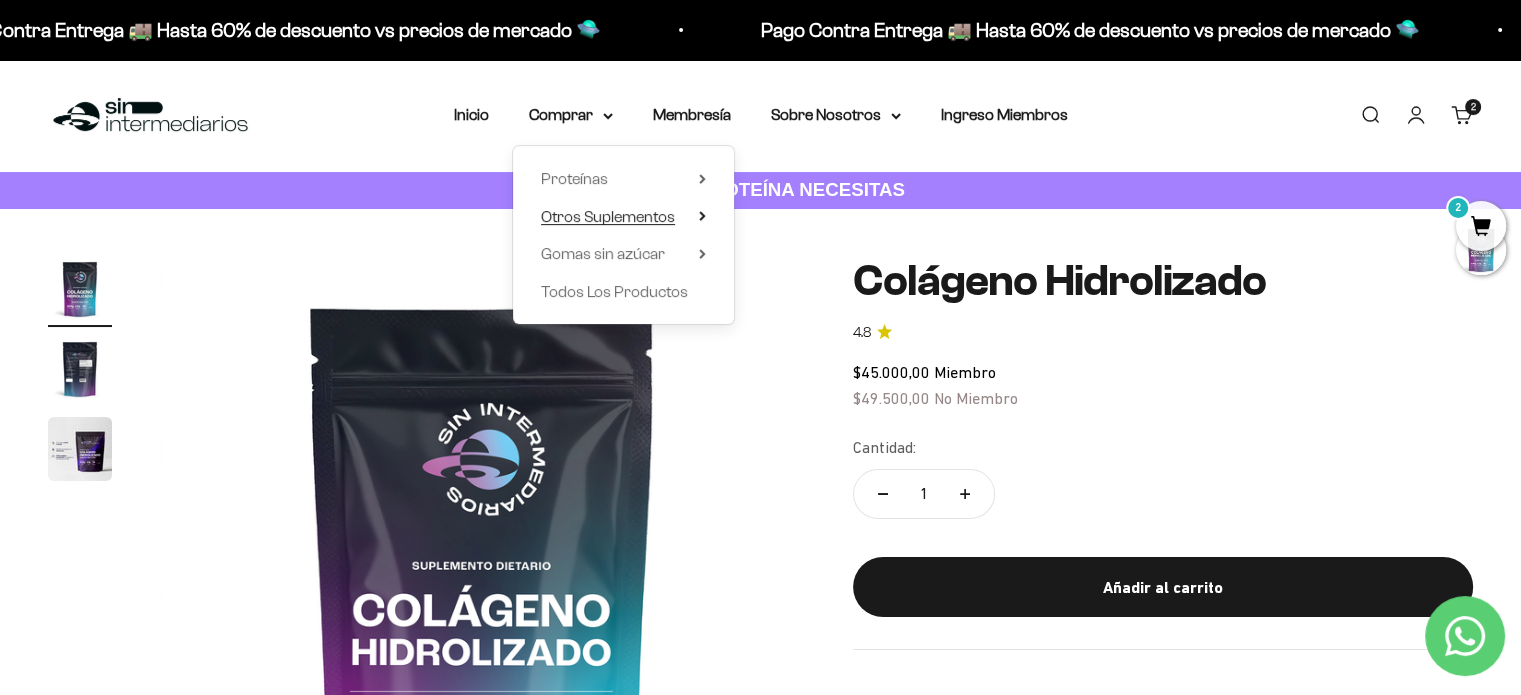 click on "Otros Suplementos" at bounding box center [608, 216] 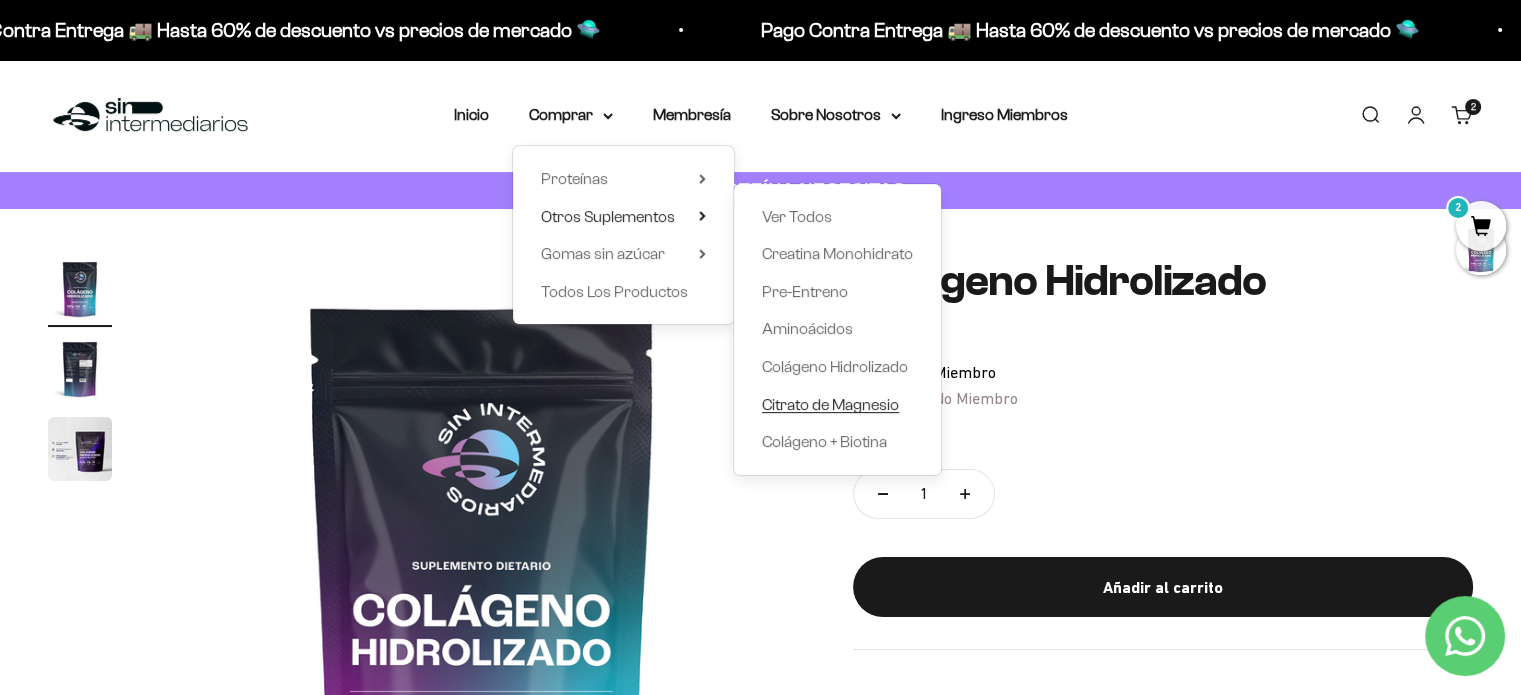 click on "Citrato de Magnesio" at bounding box center (830, 404) 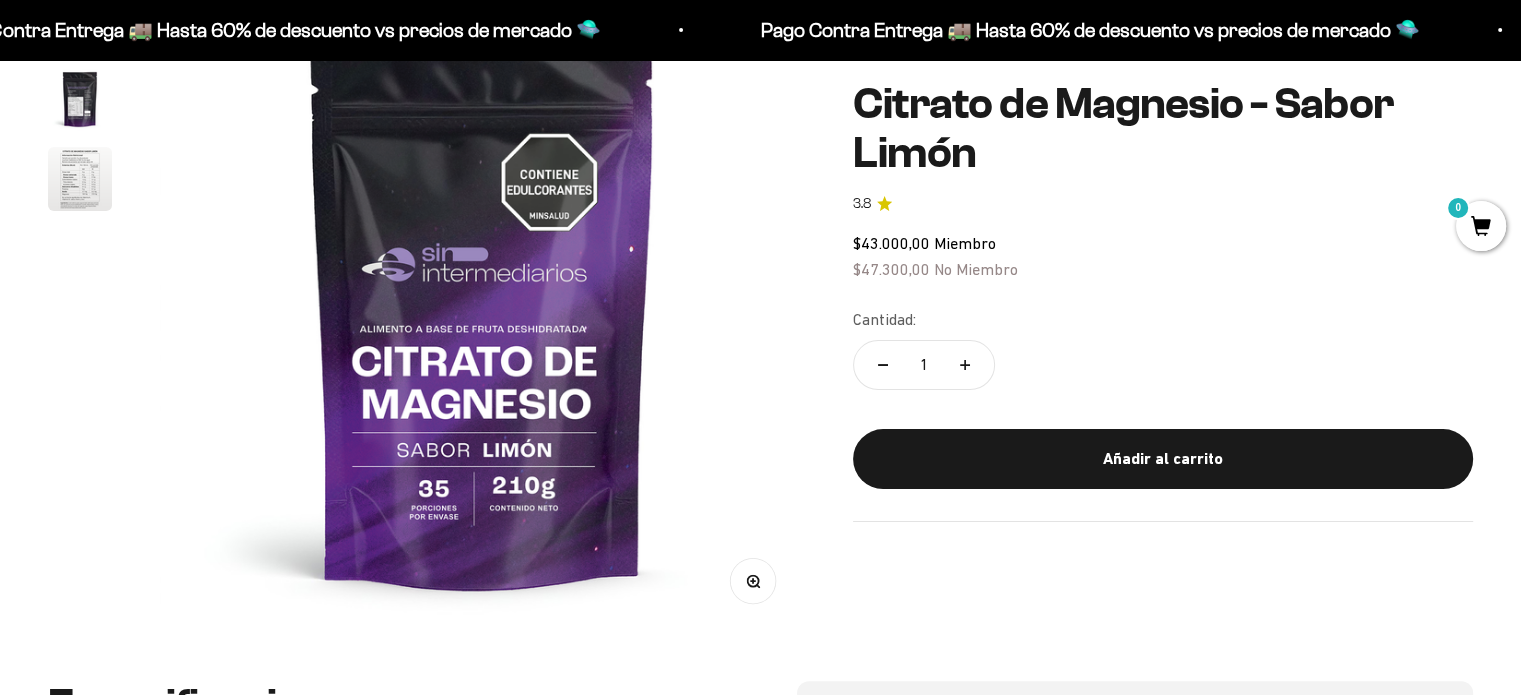 scroll, scrollTop: 300, scrollLeft: 0, axis: vertical 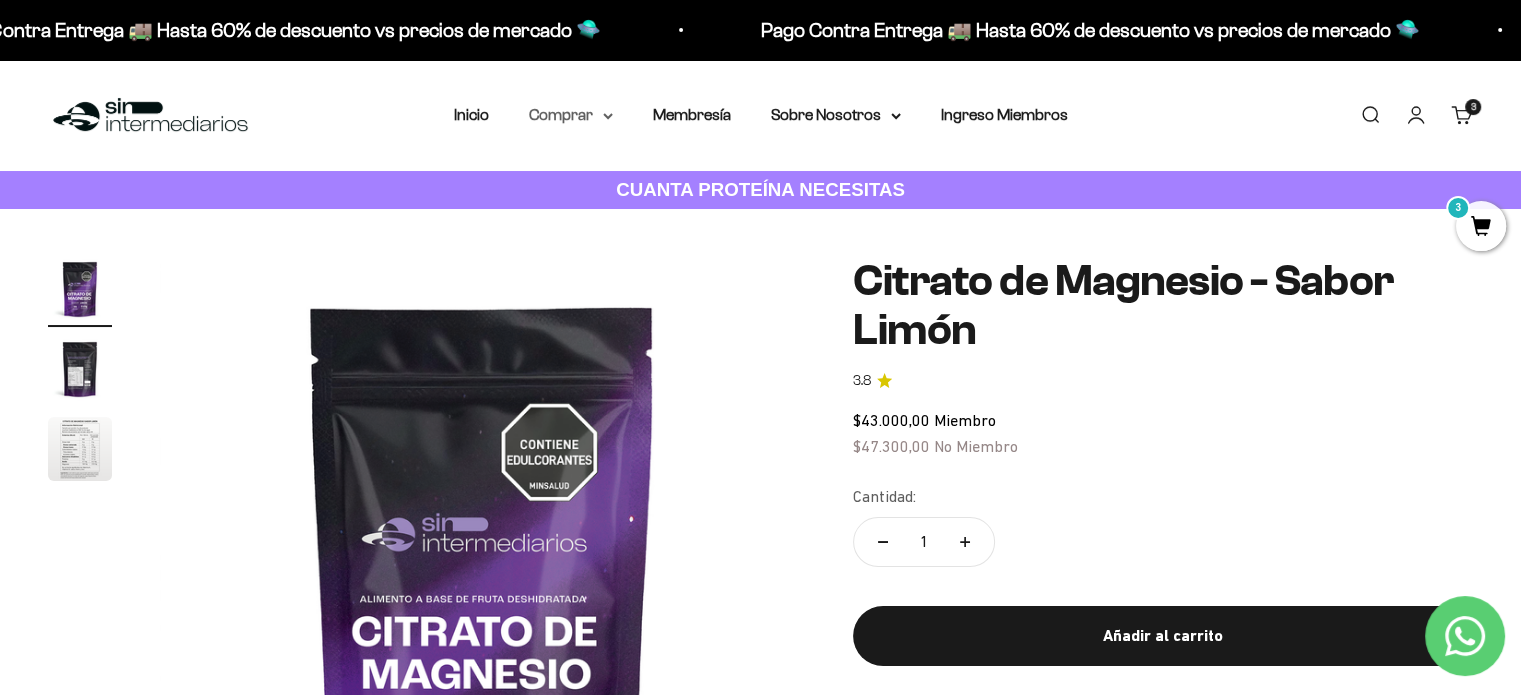 click on "Comprar" at bounding box center (571, 115) 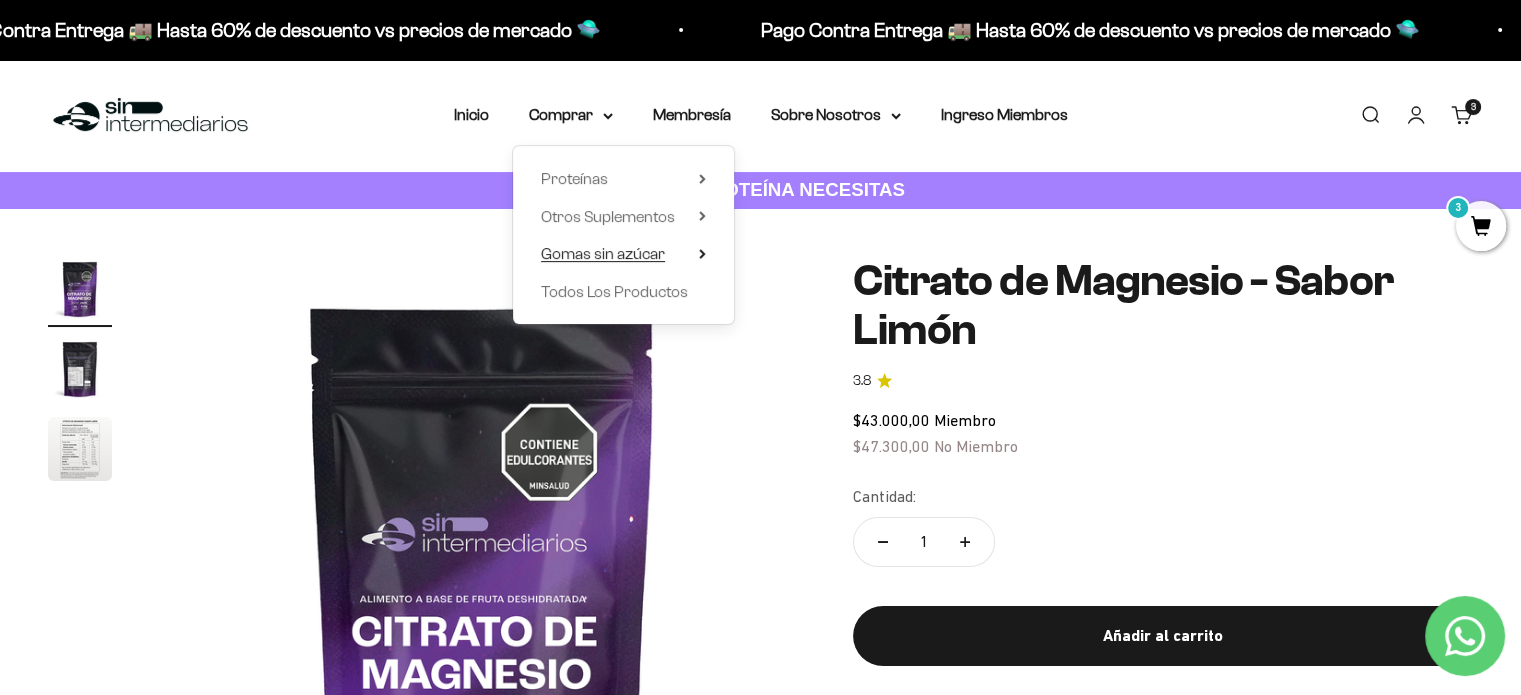 click on "Gomas sin azúcar" at bounding box center [623, 254] 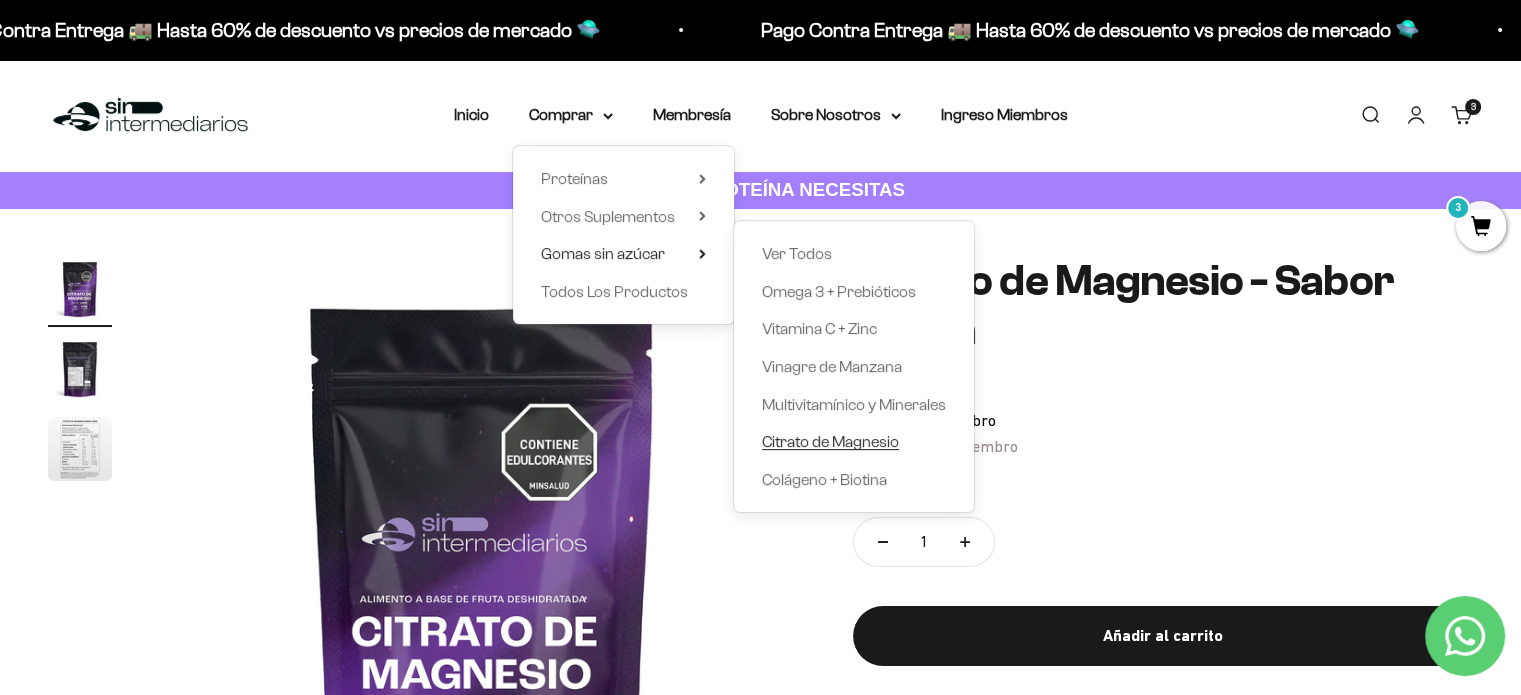 click on "Citrato de Magnesio" at bounding box center [830, 441] 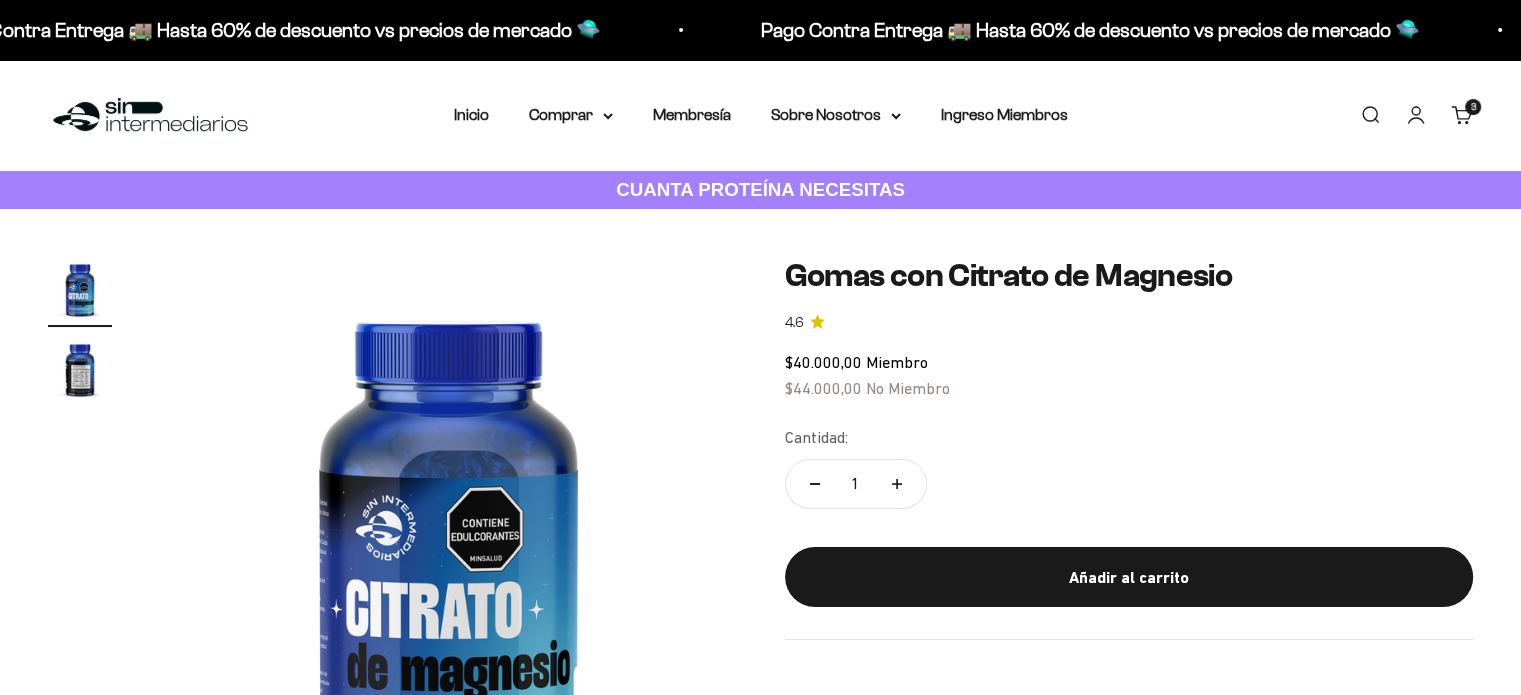 scroll, scrollTop: 300, scrollLeft: 0, axis: vertical 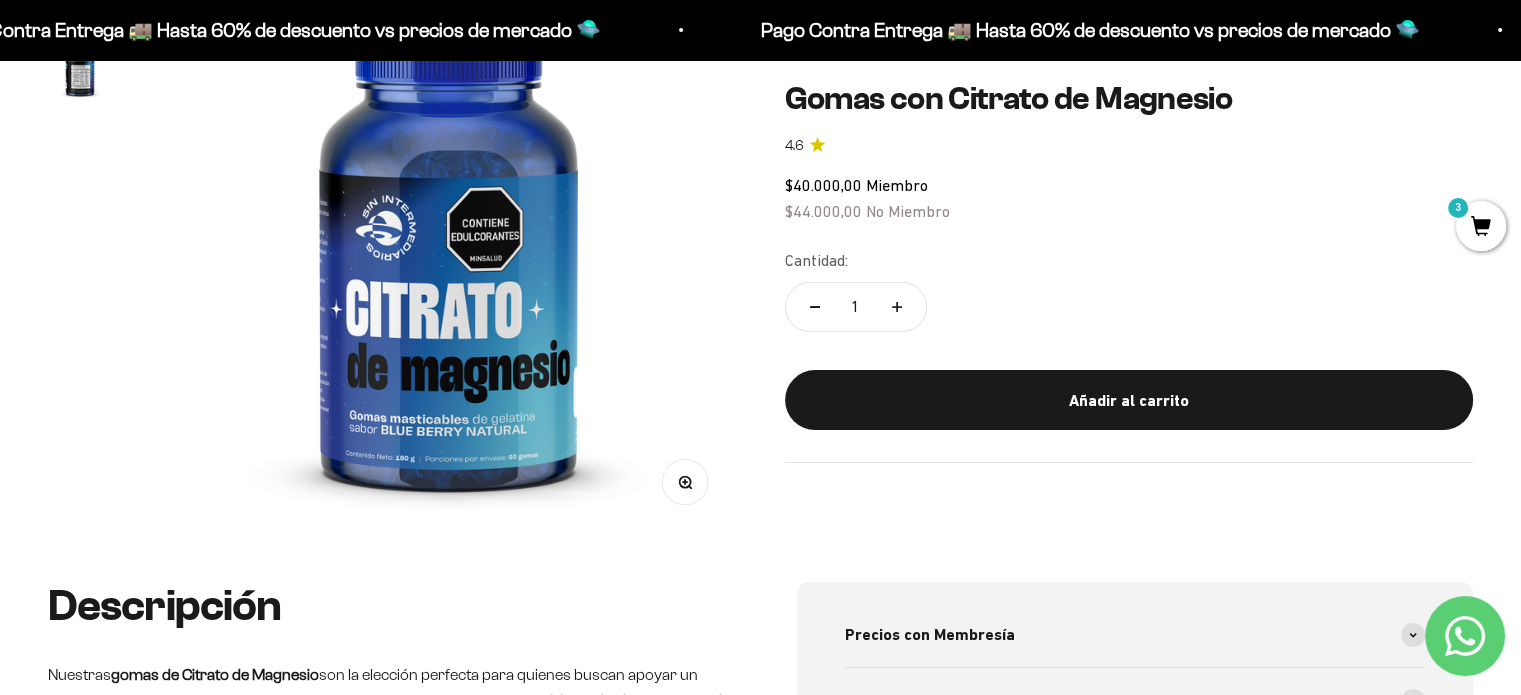click at bounding box center (448, 245) 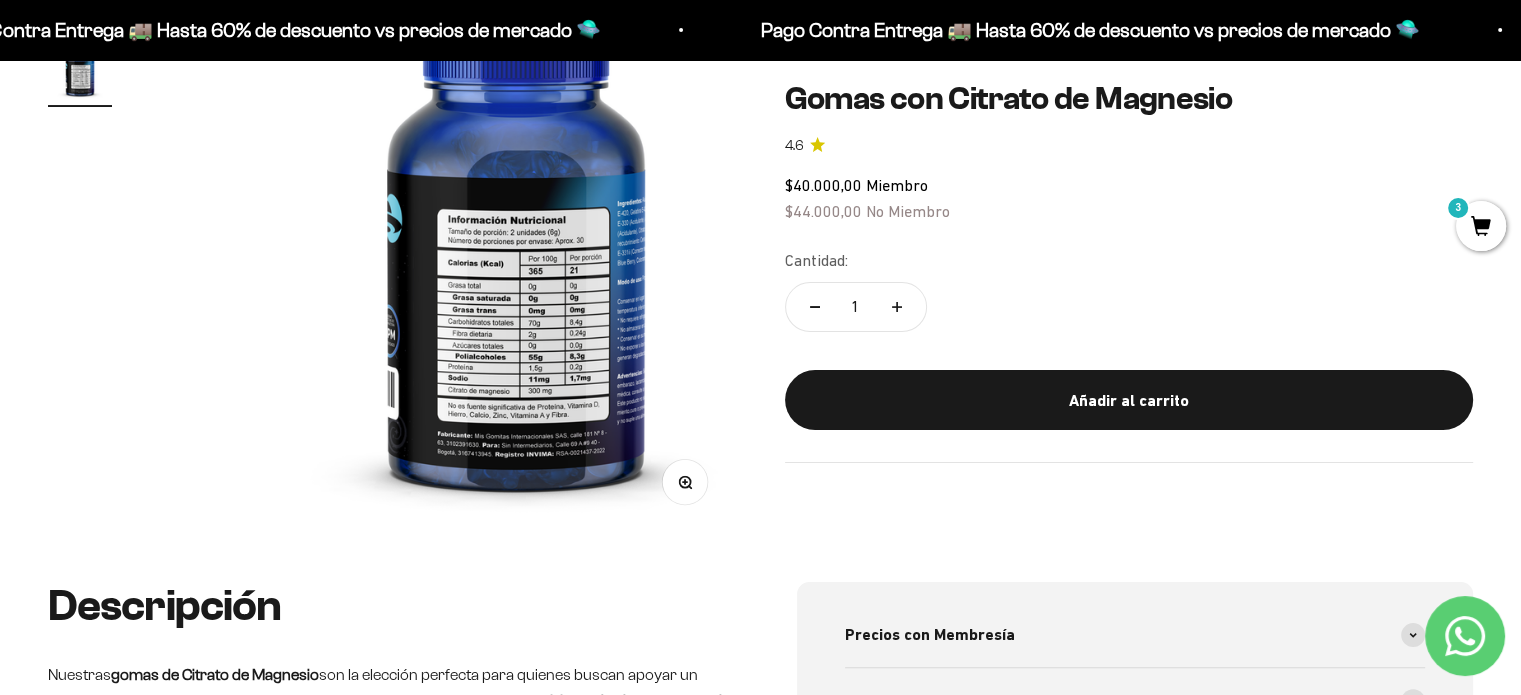 scroll, scrollTop: 0, scrollLeft: 600, axis: horizontal 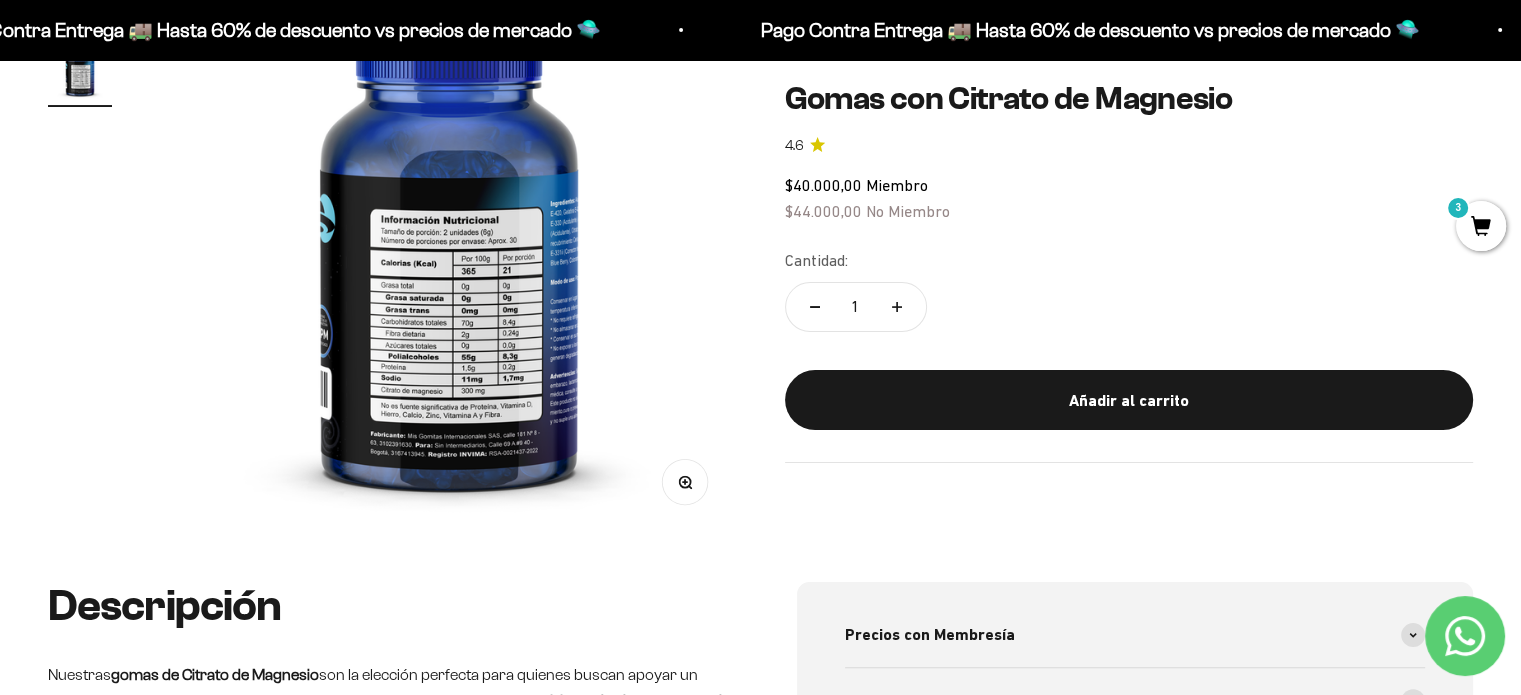 click at bounding box center [449, 245] 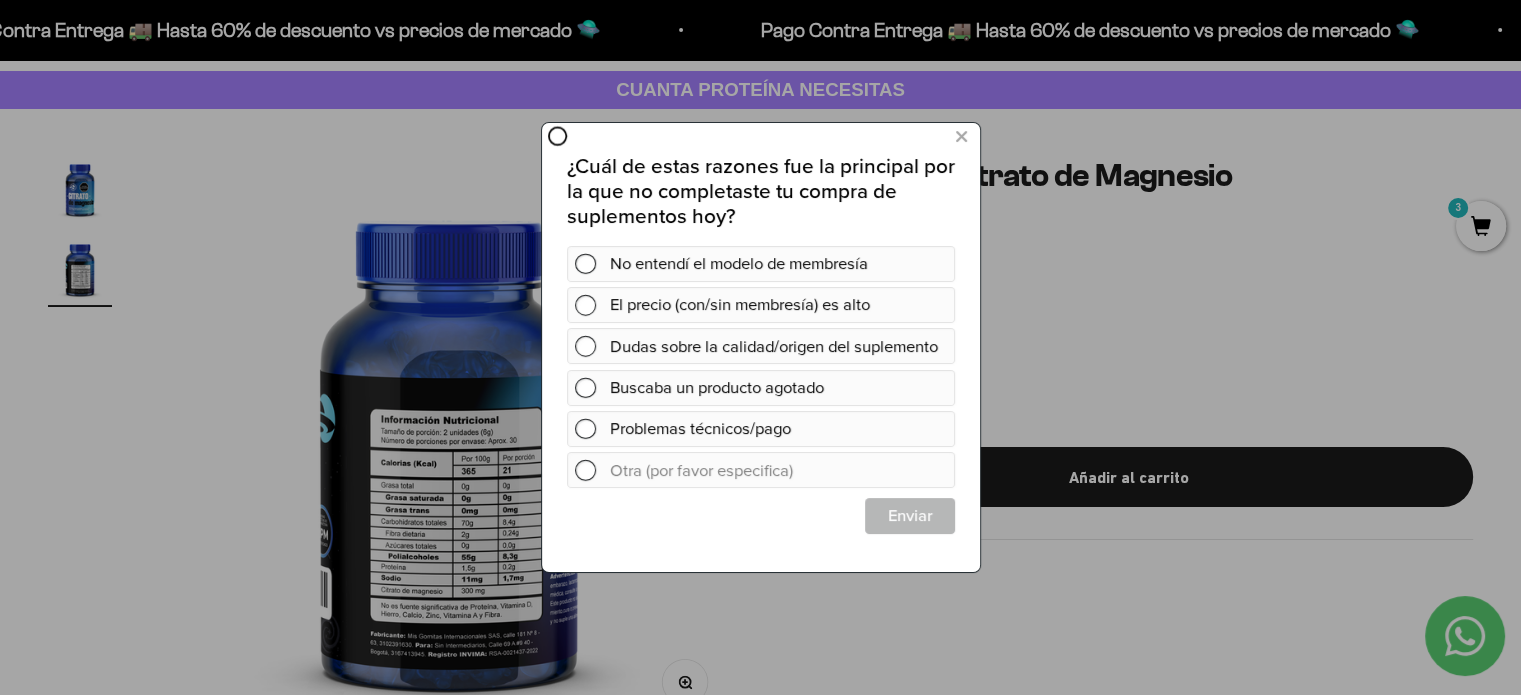 scroll, scrollTop: 0, scrollLeft: 0, axis: both 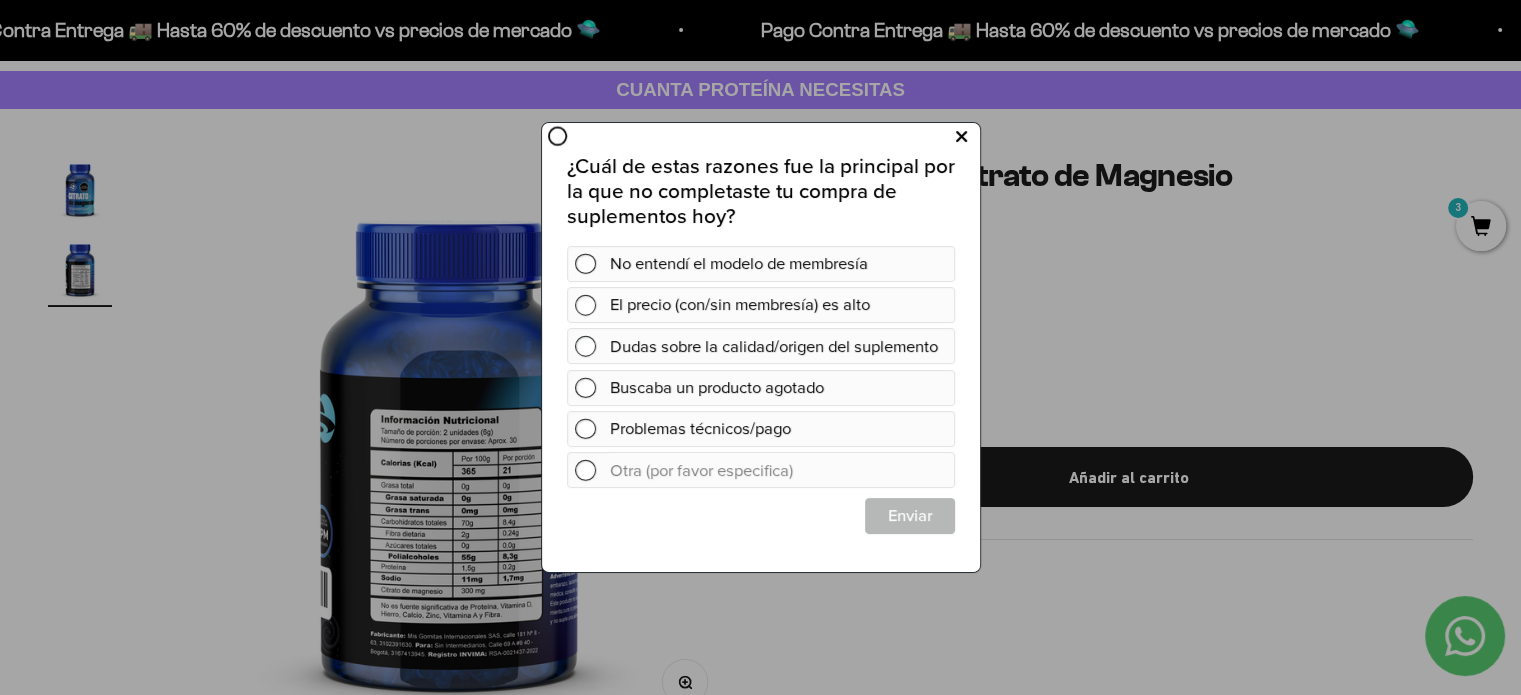 click at bounding box center (960, 136) 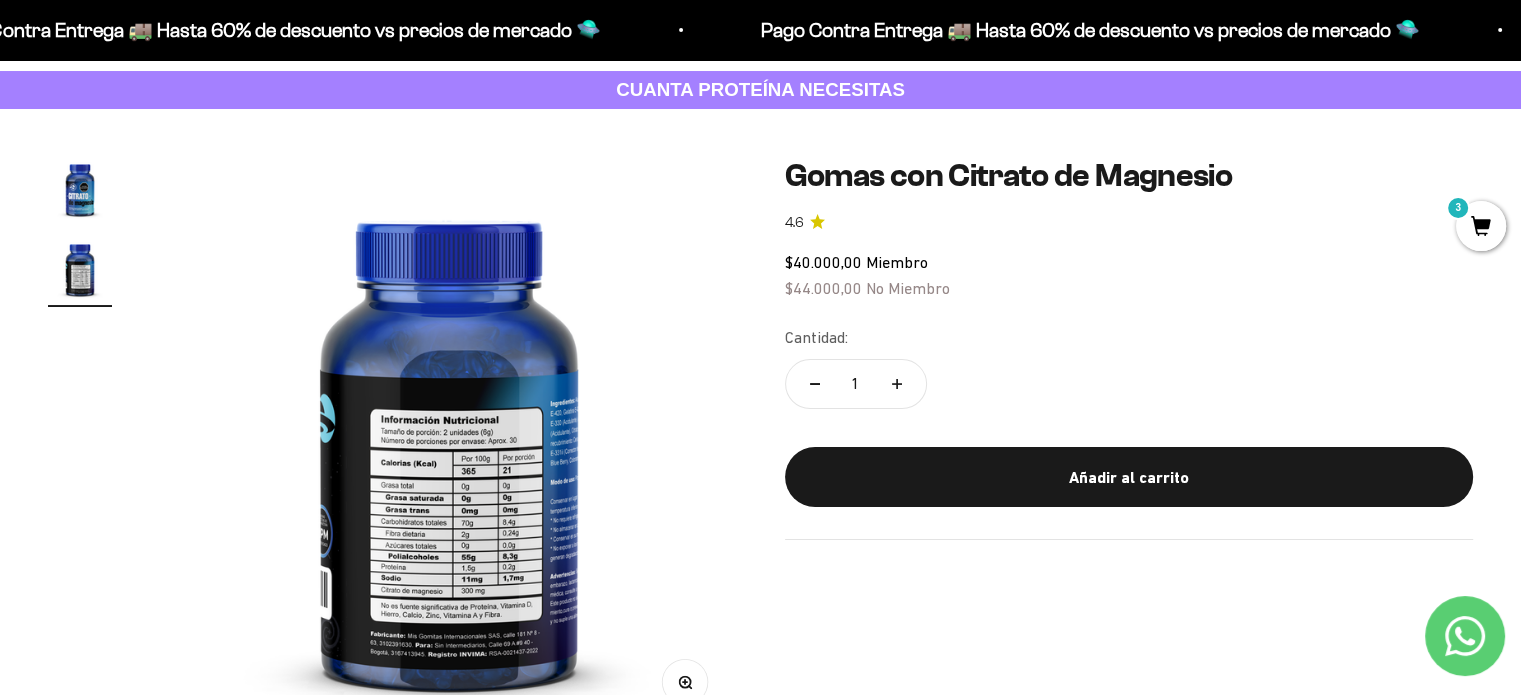 scroll, scrollTop: 0, scrollLeft: 0, axis: both 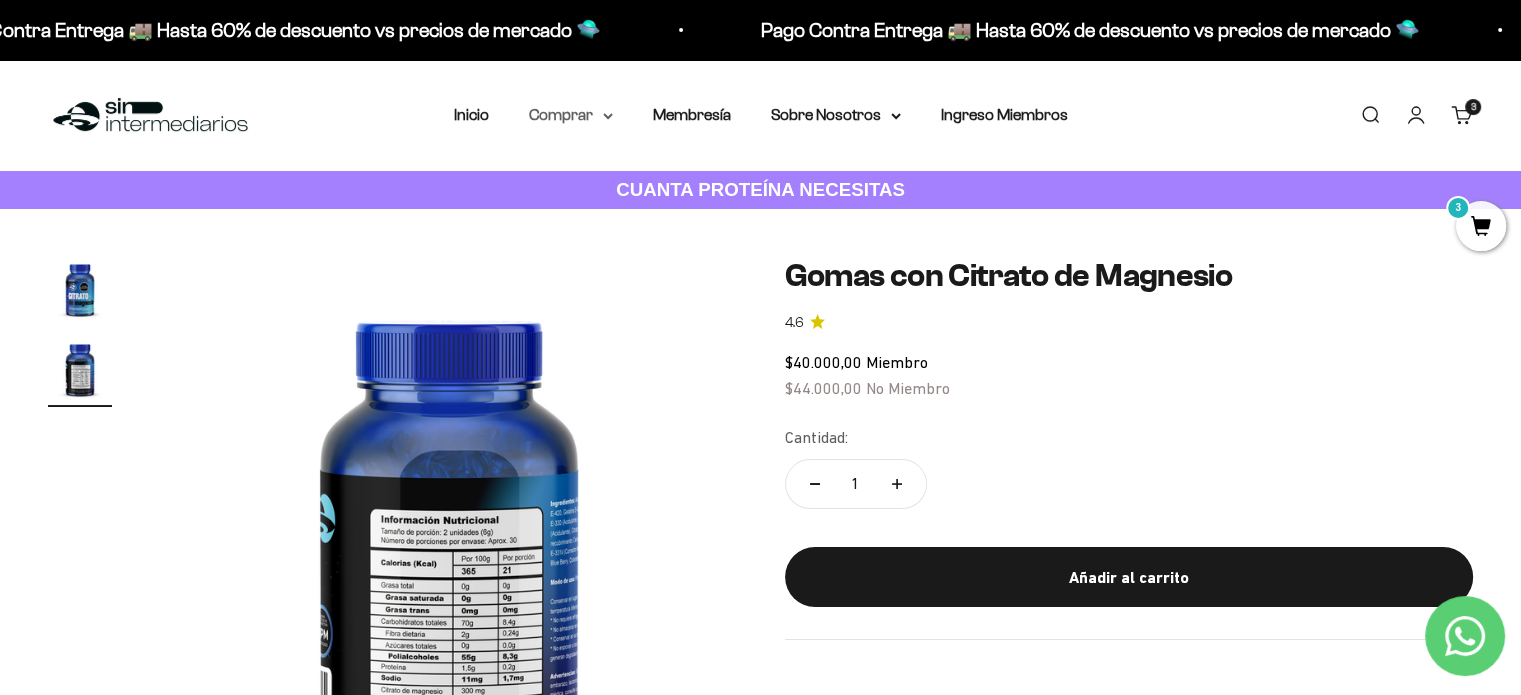 click on "Comprar" at bounding box center (571, 115) 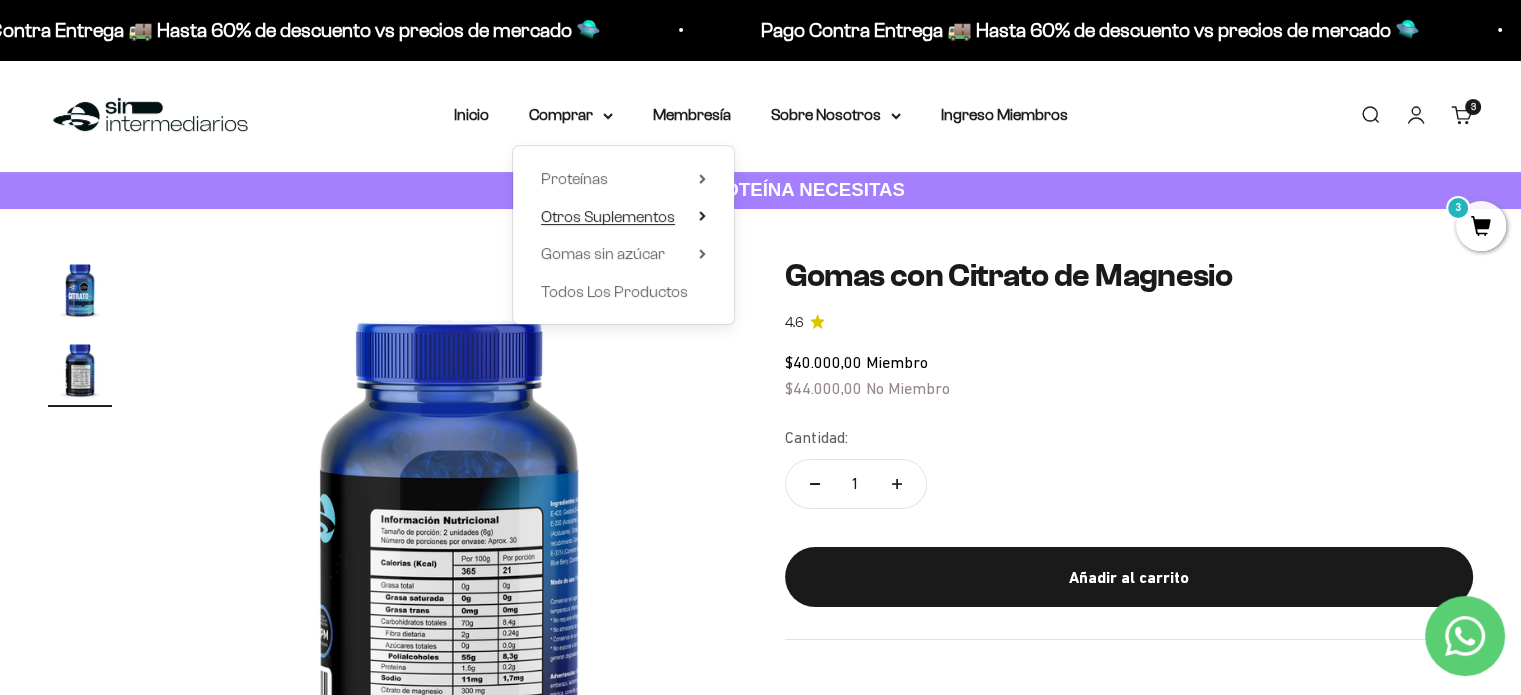 click on "Otros Suplementos" at bounding box center [608, 216] 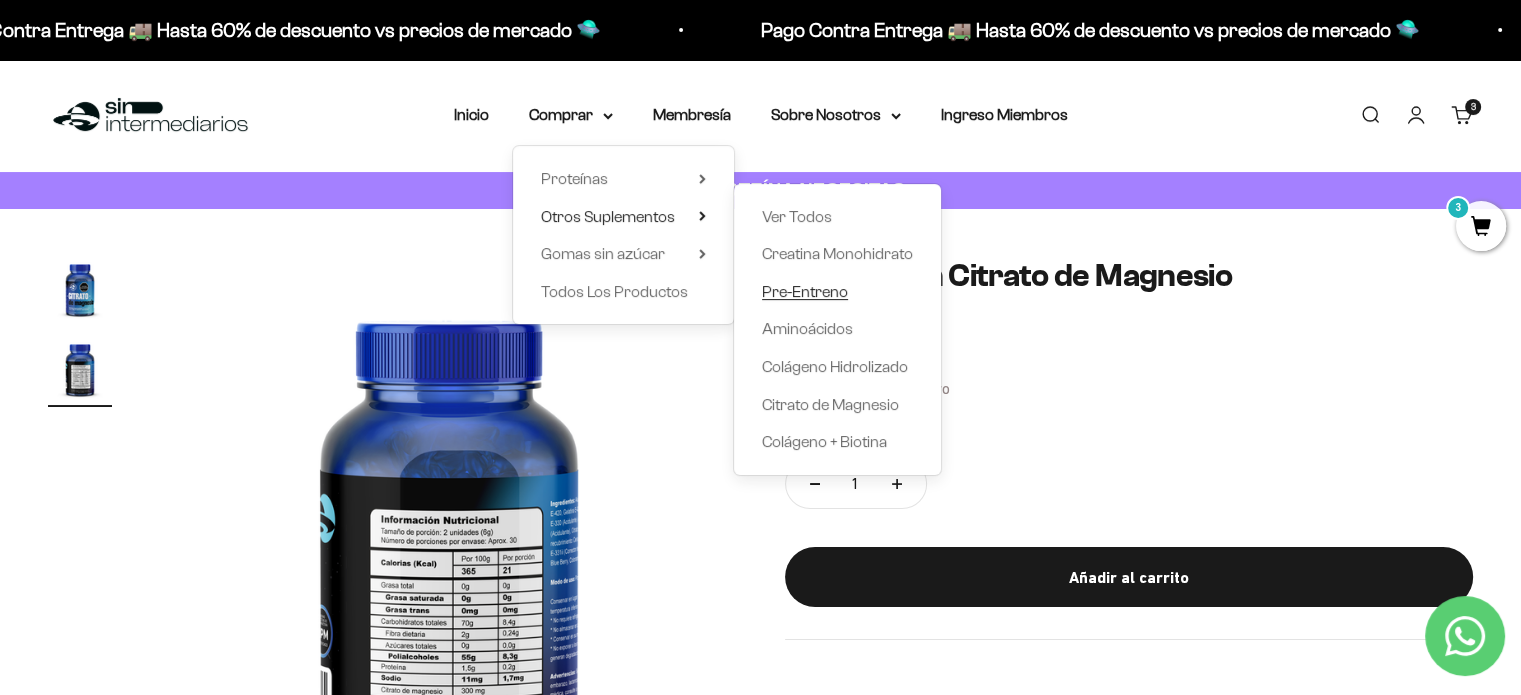 click on "Pre-Entreno" at bounding box center [805, 291] 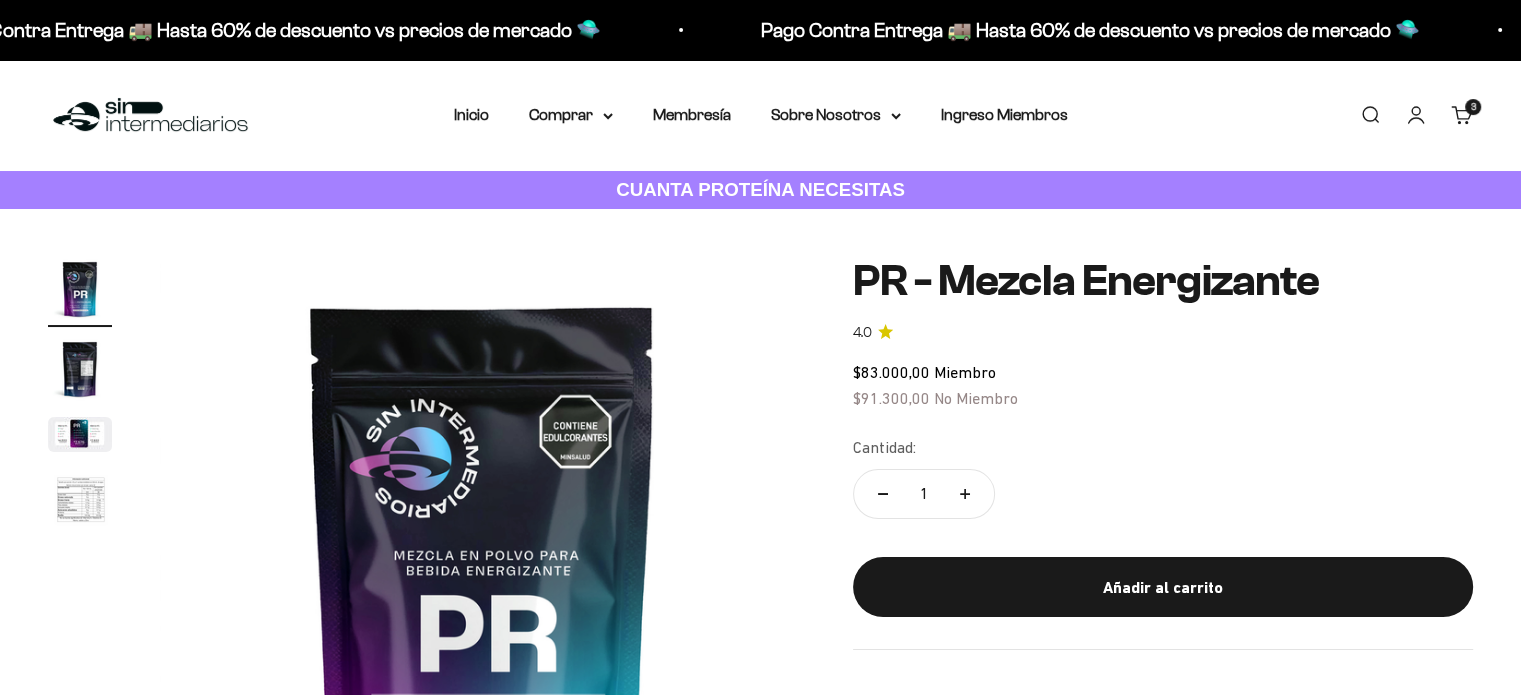 scroll, scrollTop: 200, scrollLeft: 0, axis: vertical 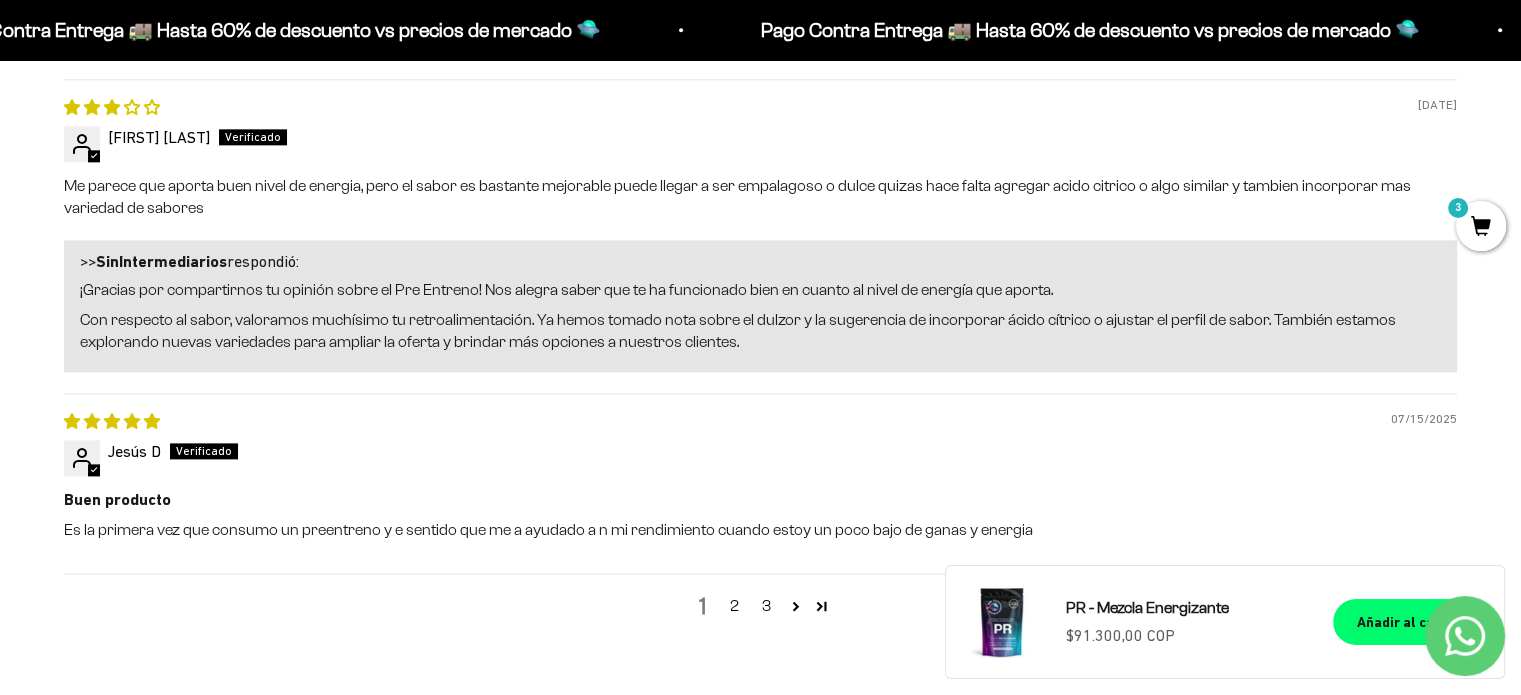click on "3" at bounding box center (1481, 226) 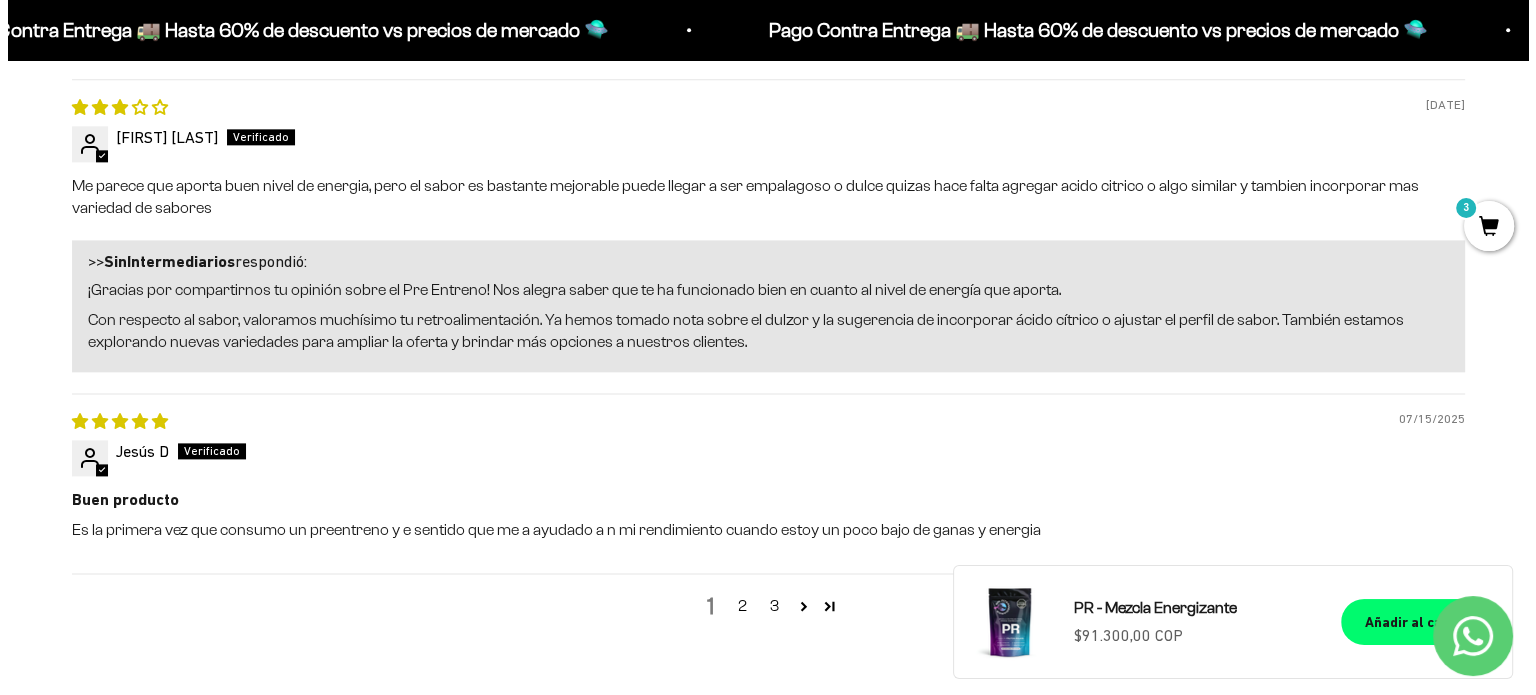 scroll, scrollTop: 2508, scrollLeft: 0, axis: vertical 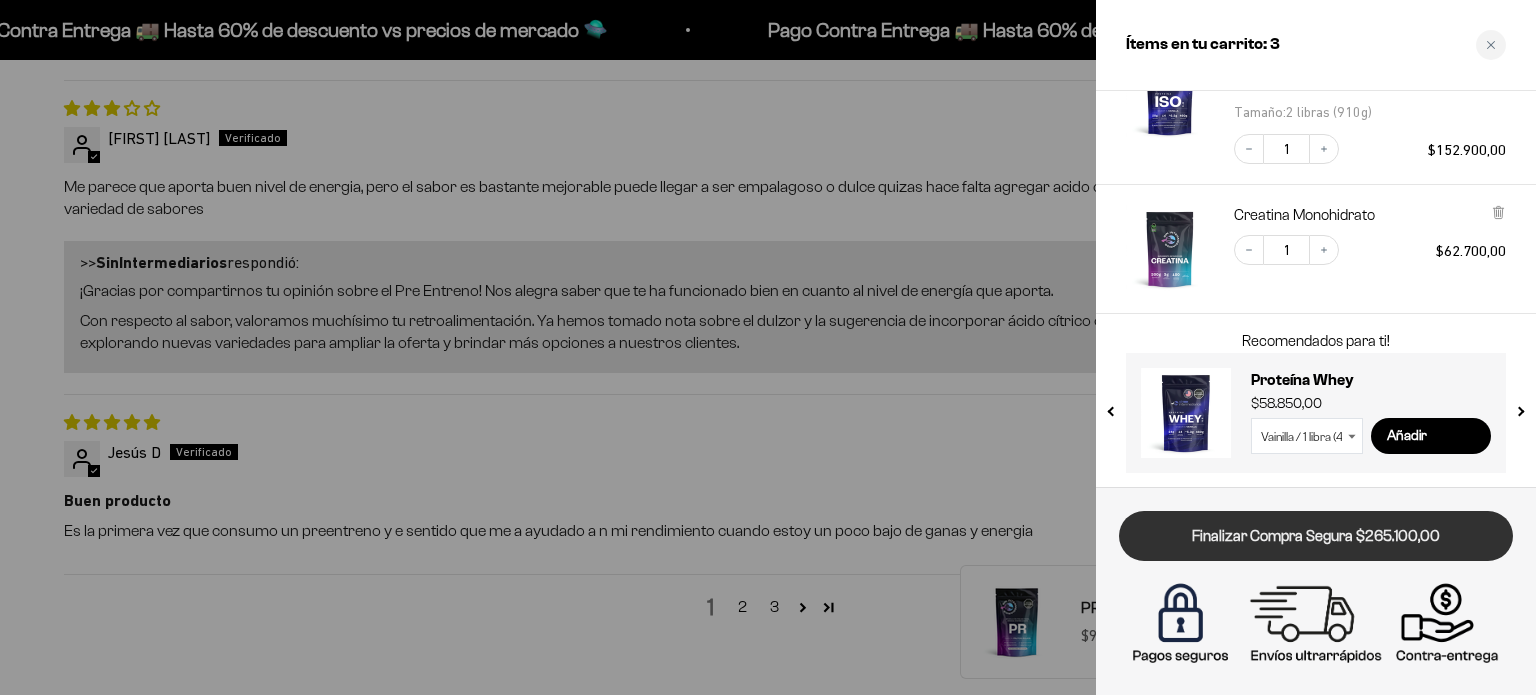 click on "Finalizar Compra Segura $265.100,00" at bounding box center (1316, 536) 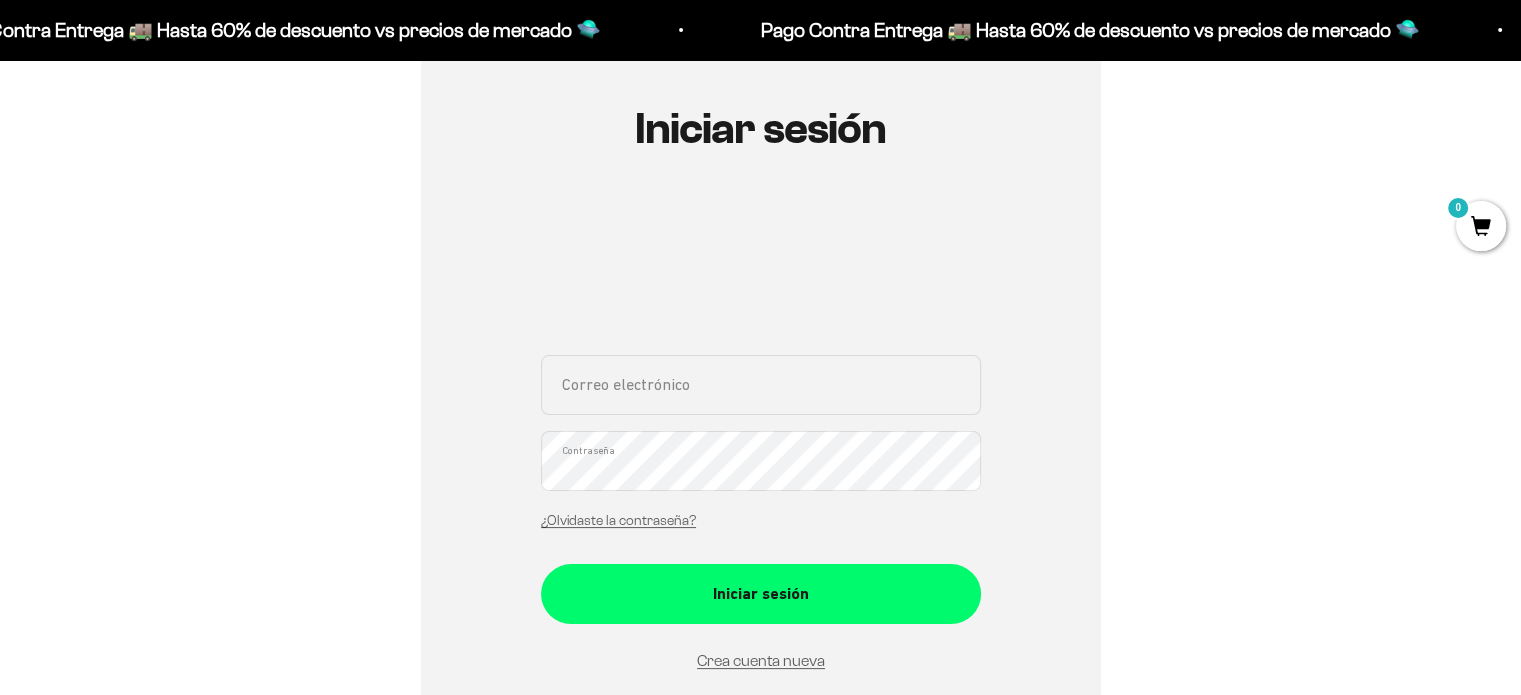 scroll, scrollTop: 300, scrollLeft: 0, axis: vertical 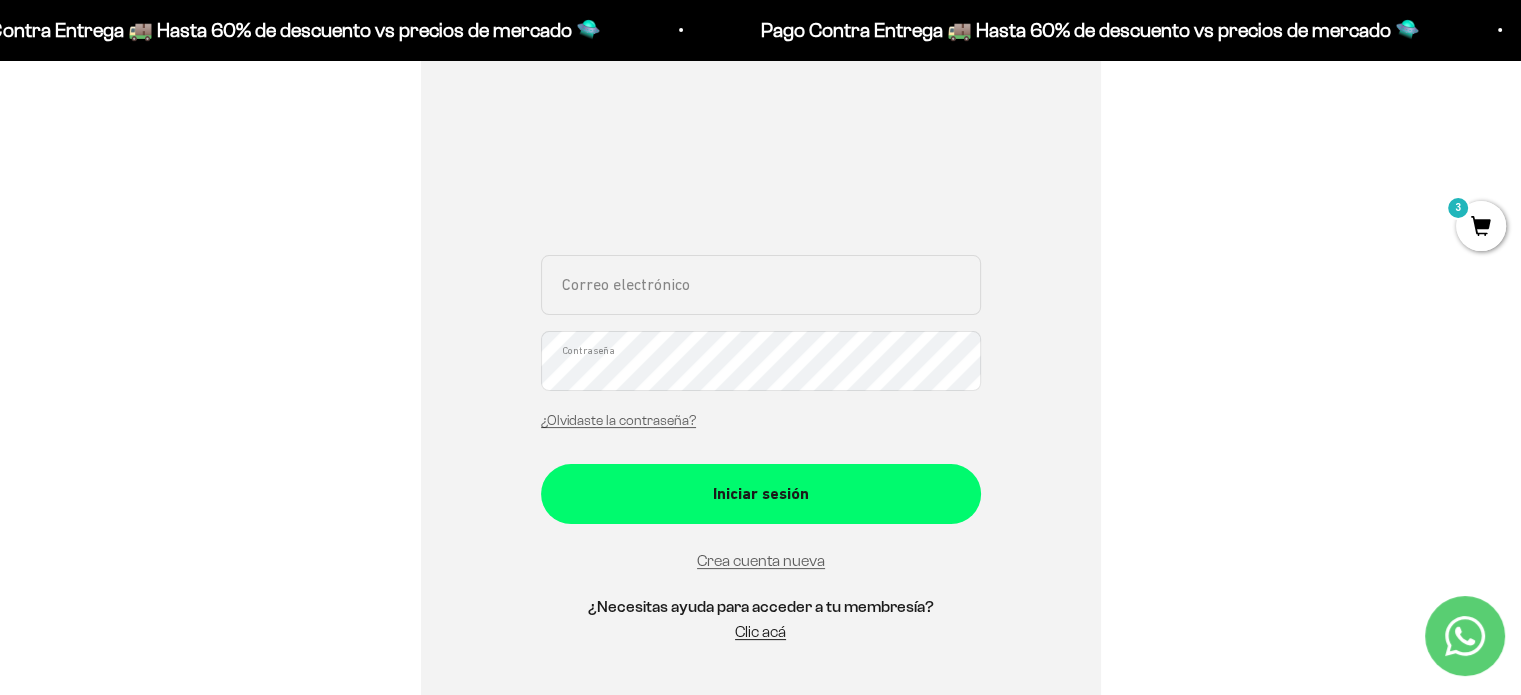 click on "Correo electrónico" at bounding box center (761, 285) 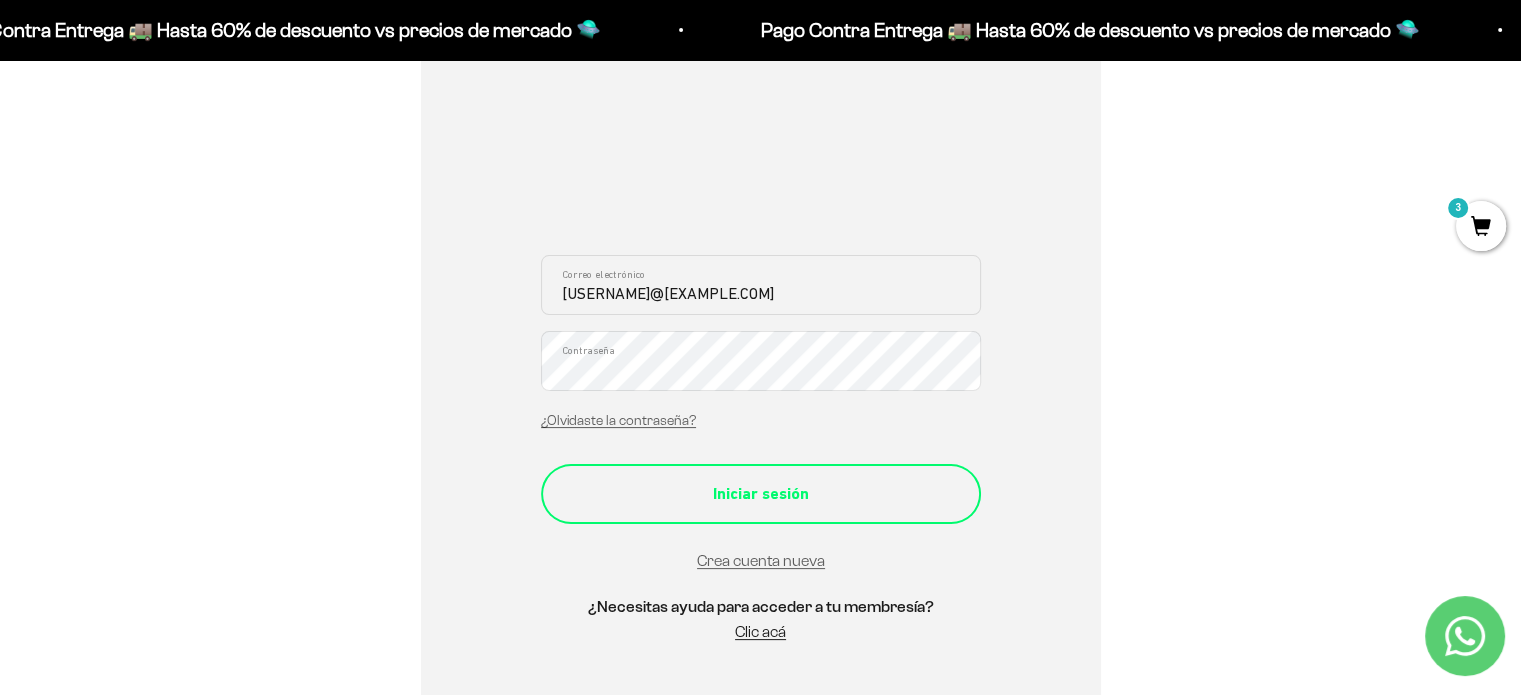 click on "Iniciar sesión" at bounding box center (761, 494) 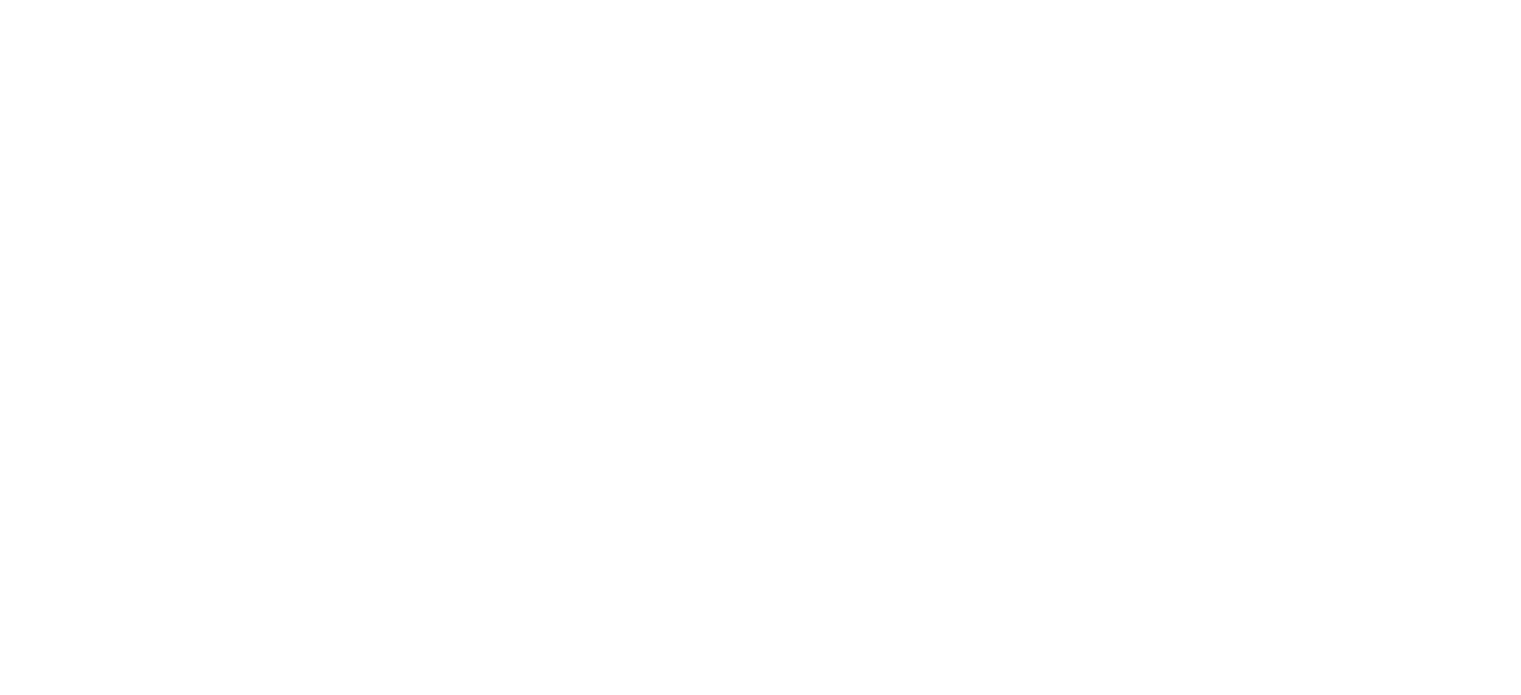 scroll, scrollTop: 0, scrollLeft: 0, axis: both 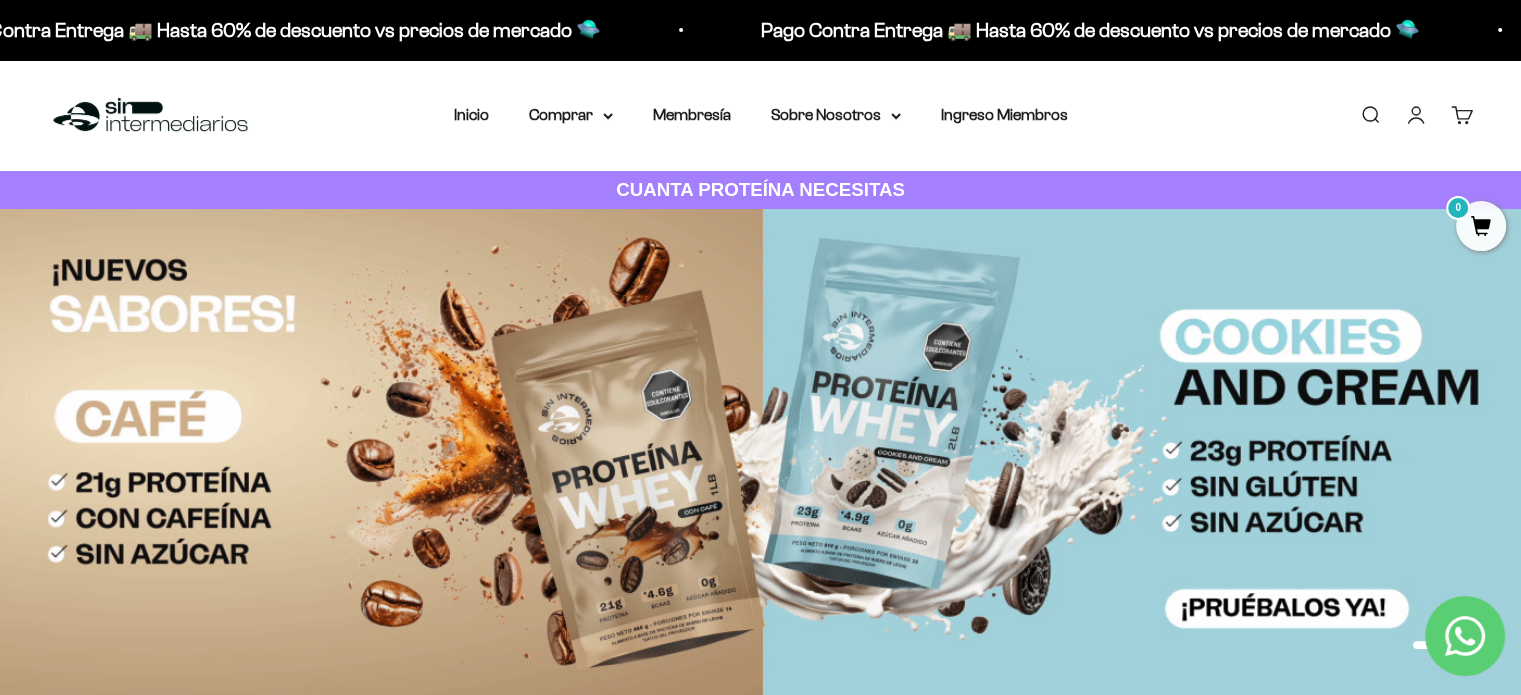 click on "Cuenta" at bounding box center [1416, 115] 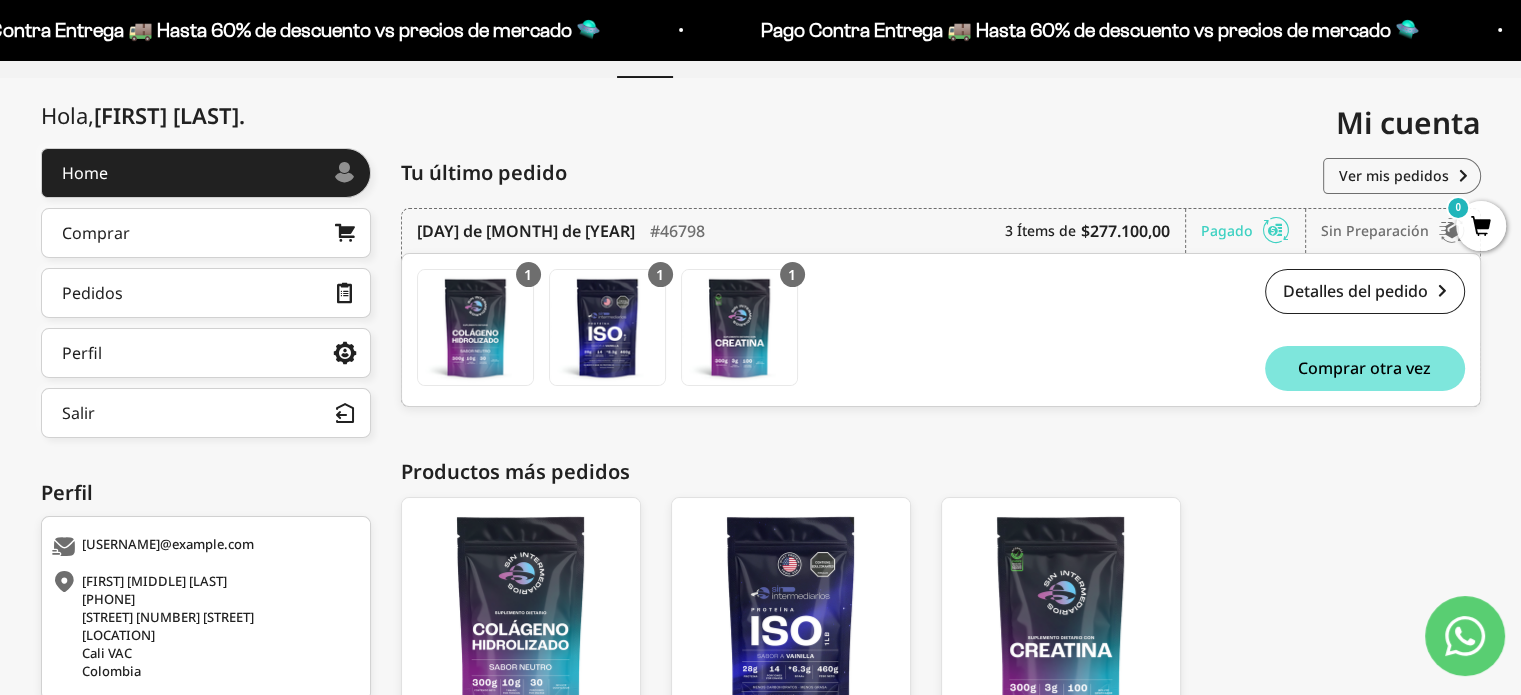 scroll, scrollTop: 100, scrollLeft: 0, axis: vertical 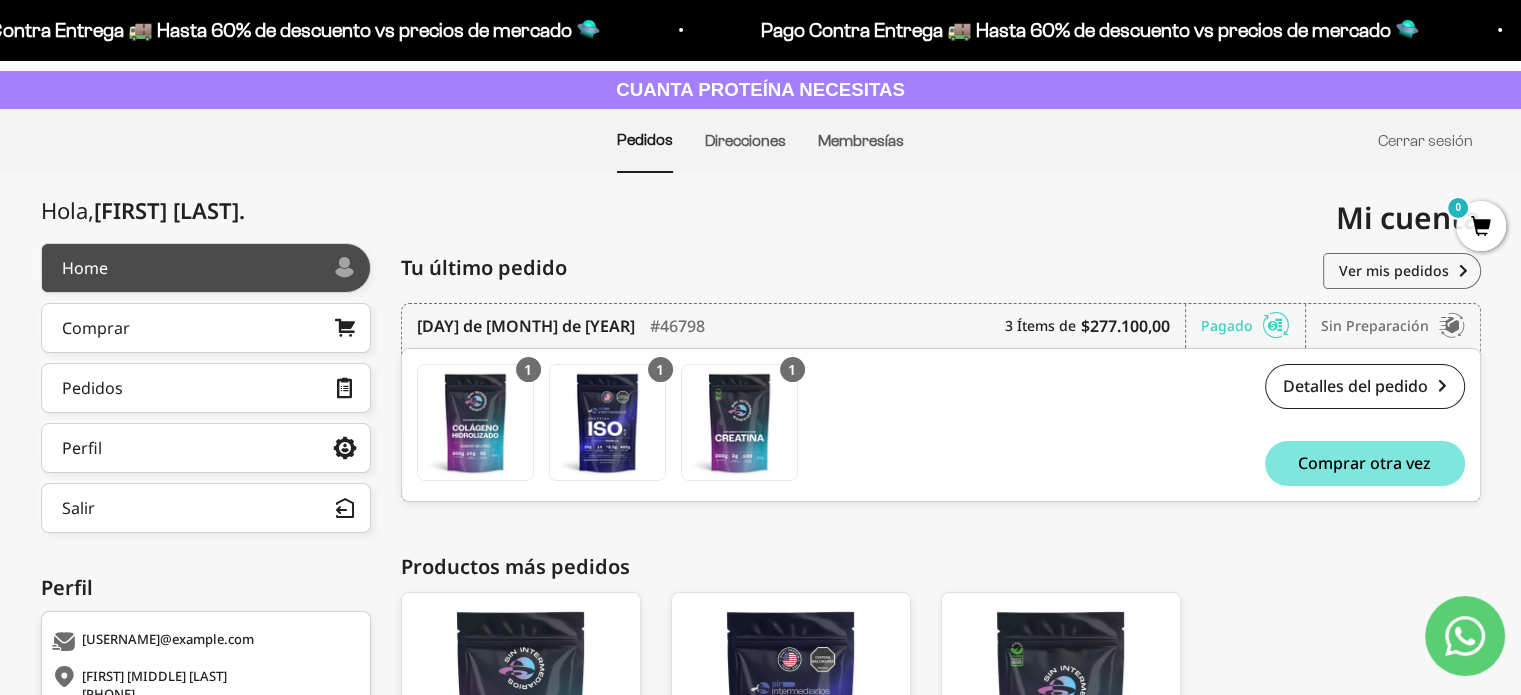 click on "Home" at bounding box center [206, 268] 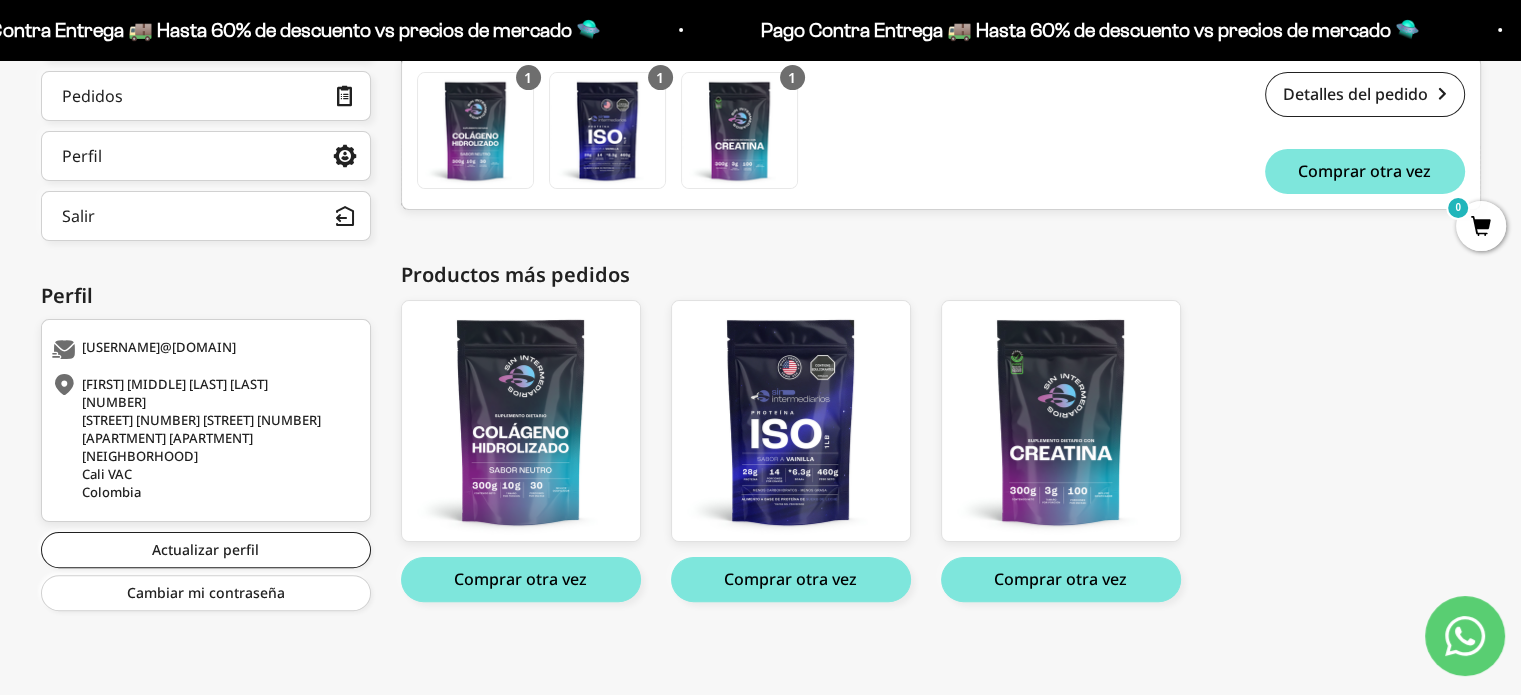 scroll, scrollTop: 192, scrollLeft: 0, axis: vertical 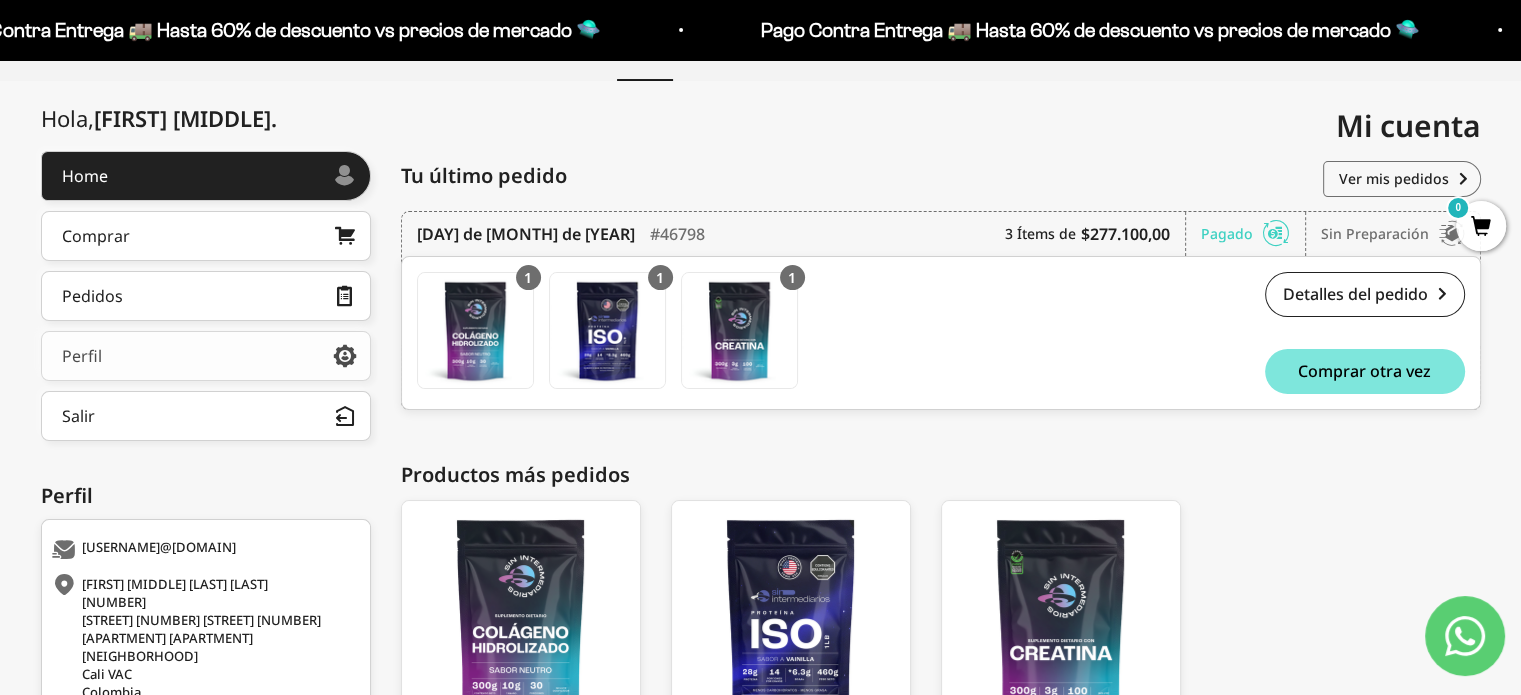 click on "Perfil" at bounding box center (206, 356) 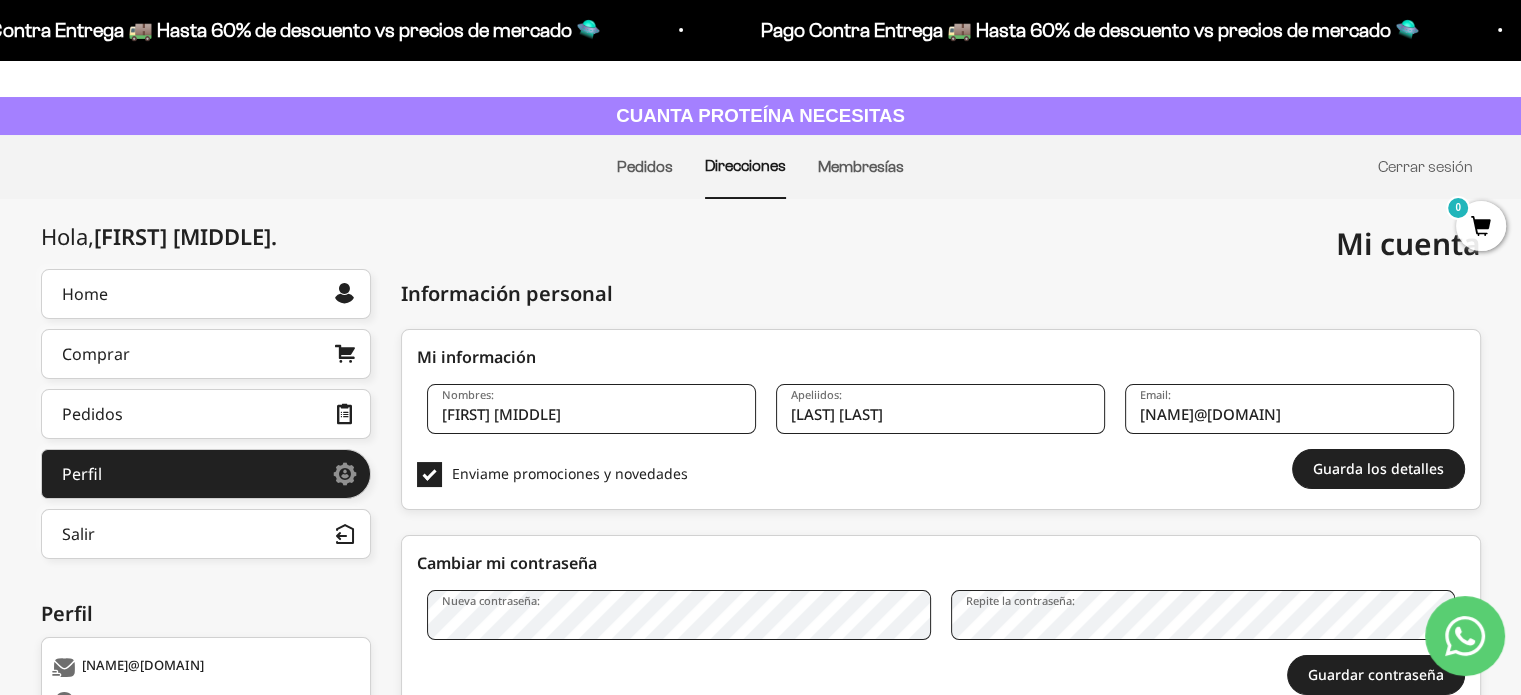 scroll, scrollTop: 0, scrollLeft: 0, axis: both 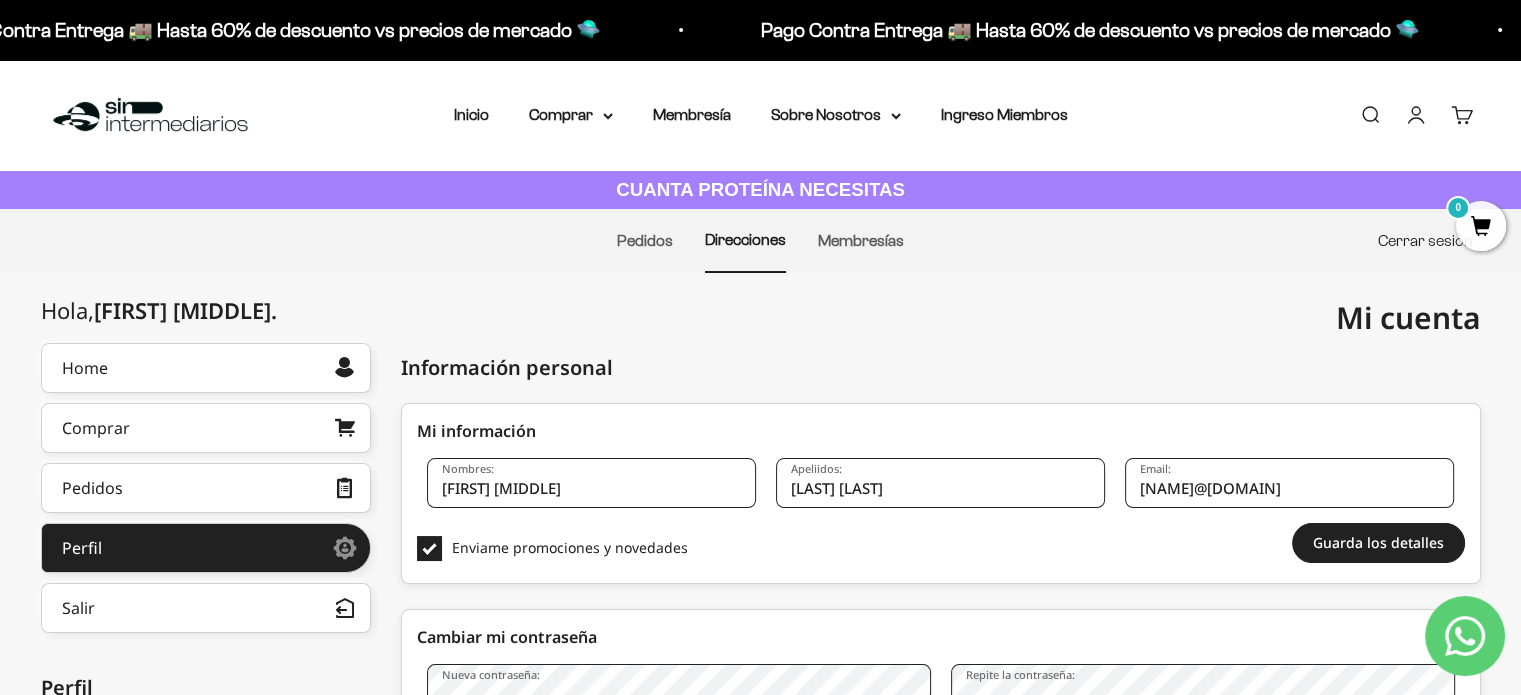 click on "Cerrar sesión" at bounding box center (1425, 240) 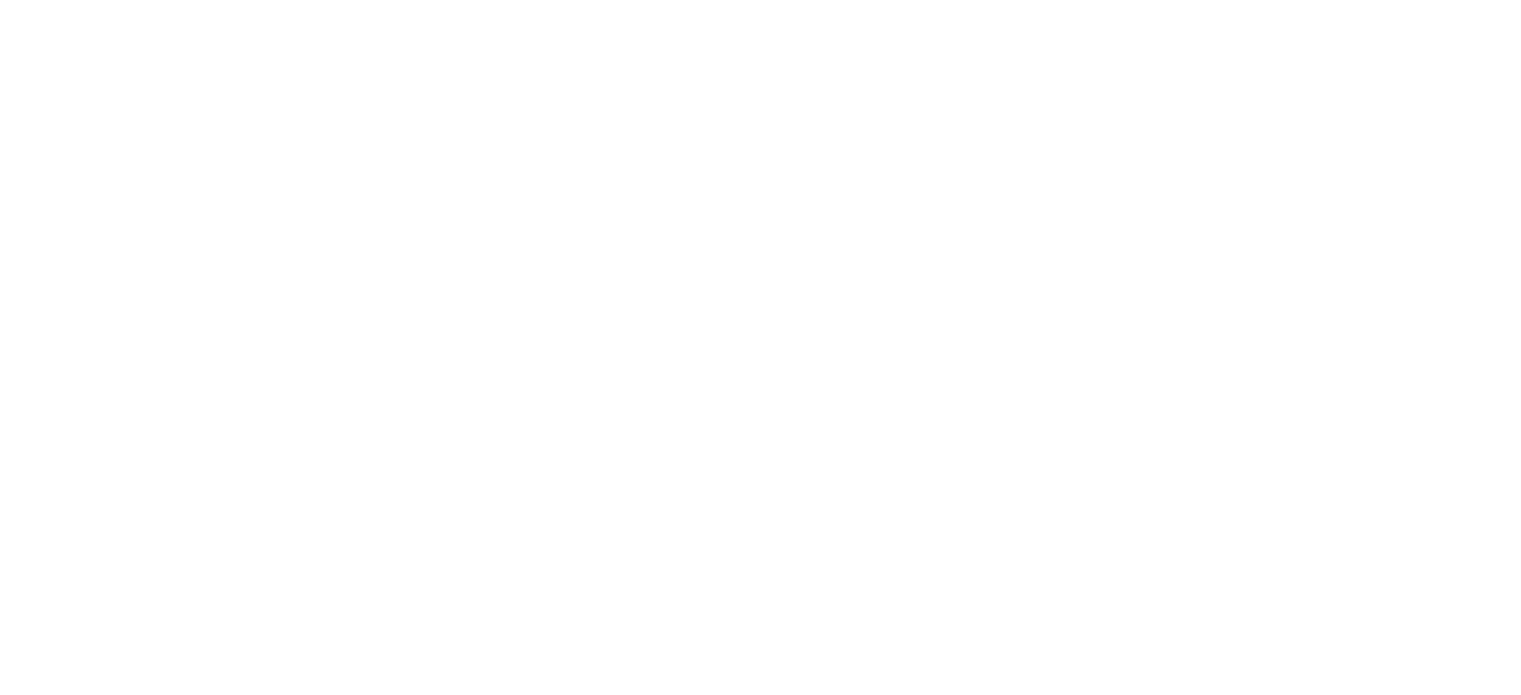 scroll, scrollTop: 0, scrollLeft: 0, axis: both 